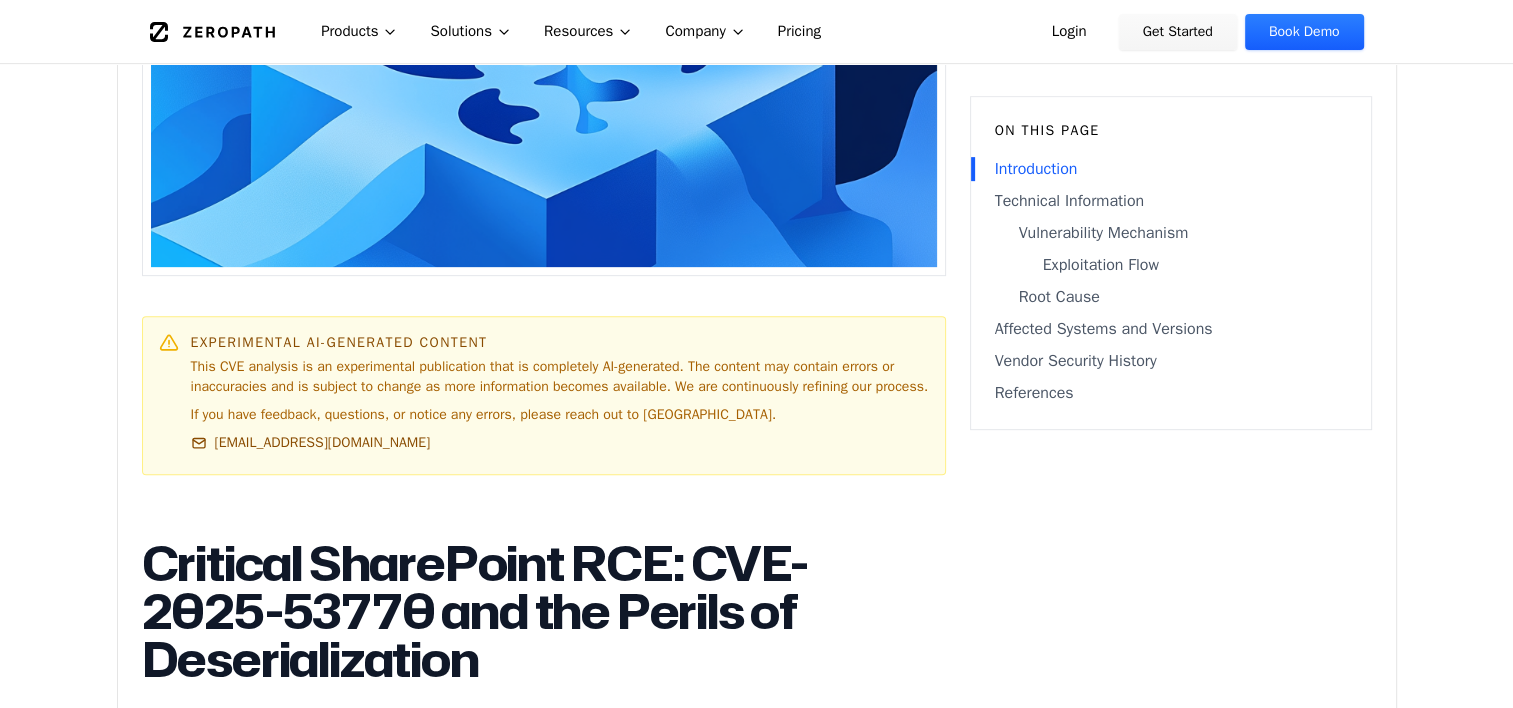 scroll, scrollTop: 819, scrollLeft: 0, axis: vertical 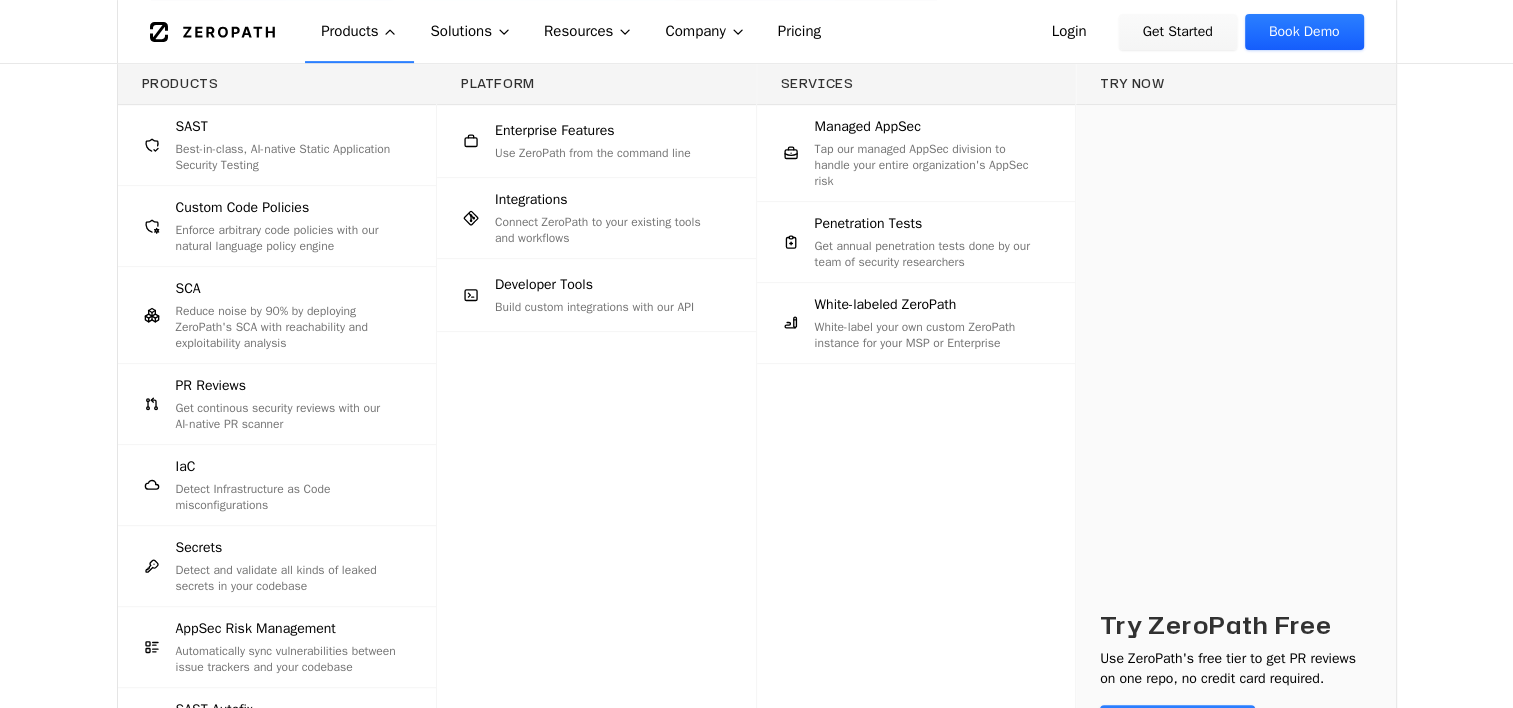 click on "Products SAST Best-in-class, AI-native Static Application Security Testing Custom Code Policies Enforce arbitrary code policies with our natural language policy engine SCA Reduce noise by 90% by deploying ZeroPath's SCA with reachability and exploitability analysis PR Reviews Get continous security reviews with our AI-native PR scanner IaC Detect Infrastructure as Code misconfigurations Secrets Detect and validate all kinds of leaked secrets in your codebase AppSec Risk Management Automatically sync vulnerabilities between issue trackers and your codebase SAST Autofix Automatically fix security vulnerabilities with AI-powered code remediation Platform Enterprise Features Use ZeroPath from the command line Integrations Connect ZeroPath to your existing tools and workflows Developer Tools Build custom integrations with our API Services Managed AppSec Tap our managed AppSec division to handle your entire organization's AppSec risk Penetration Tests White-labeled ZeroPath Try now Try ZeroPath Free" at bounding box center [756, 445] 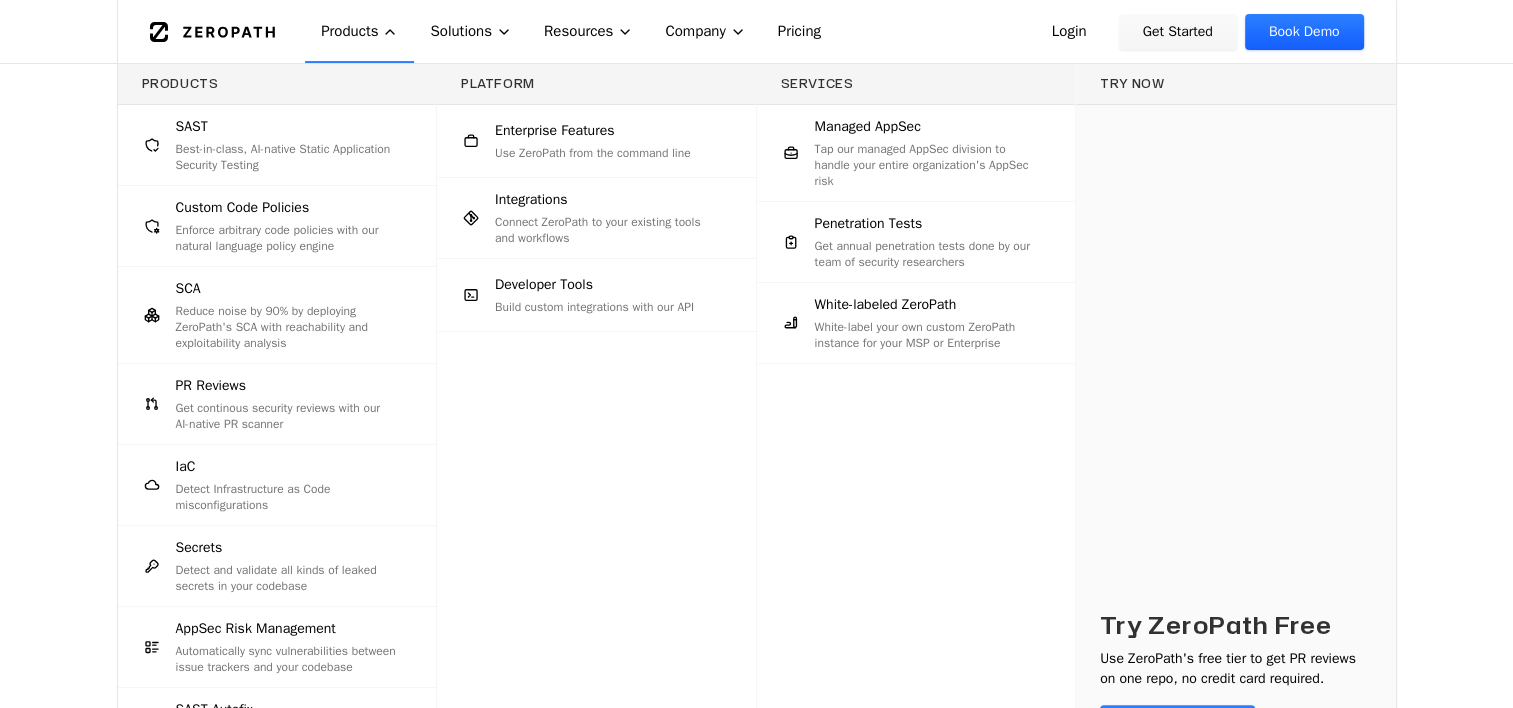 scroll, scrollTop: 0, scrollLeft: 0, axis: both 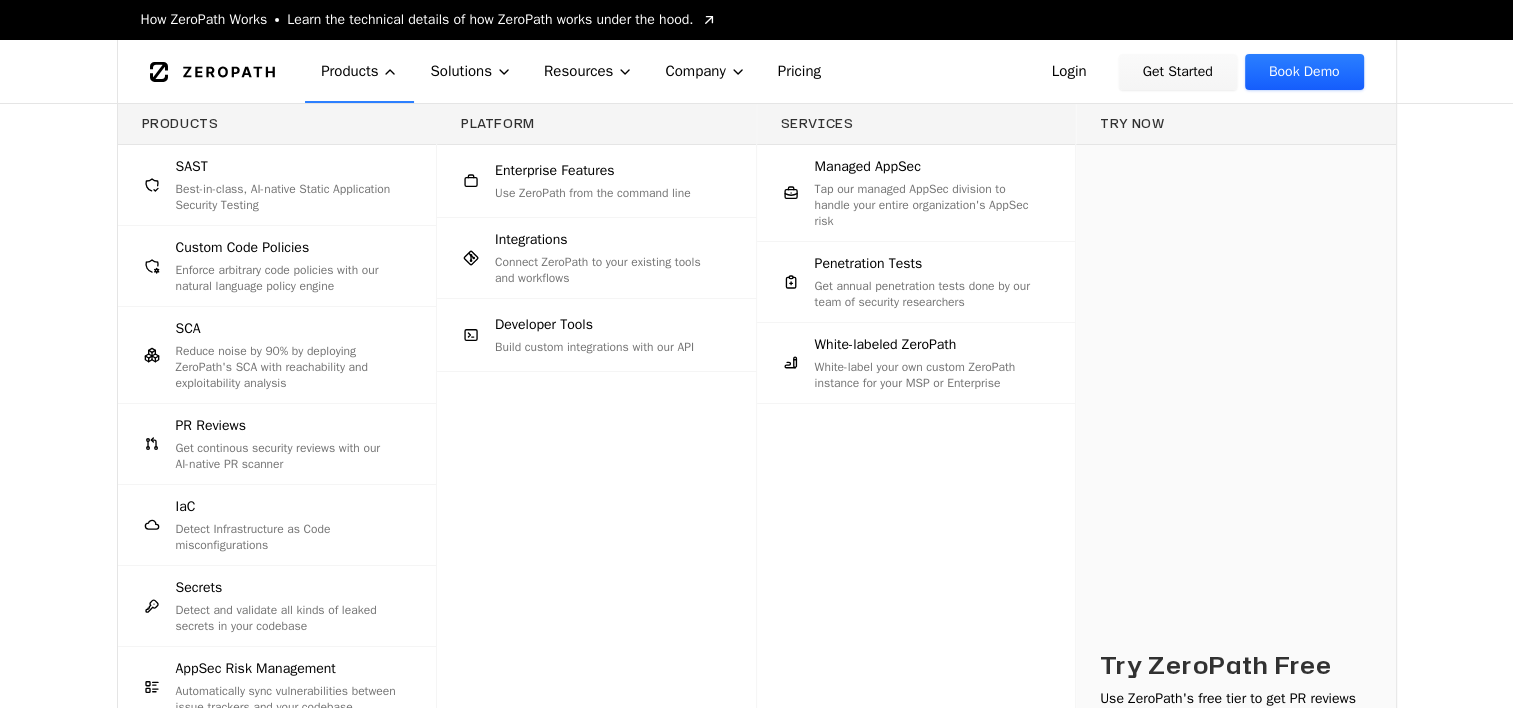 click 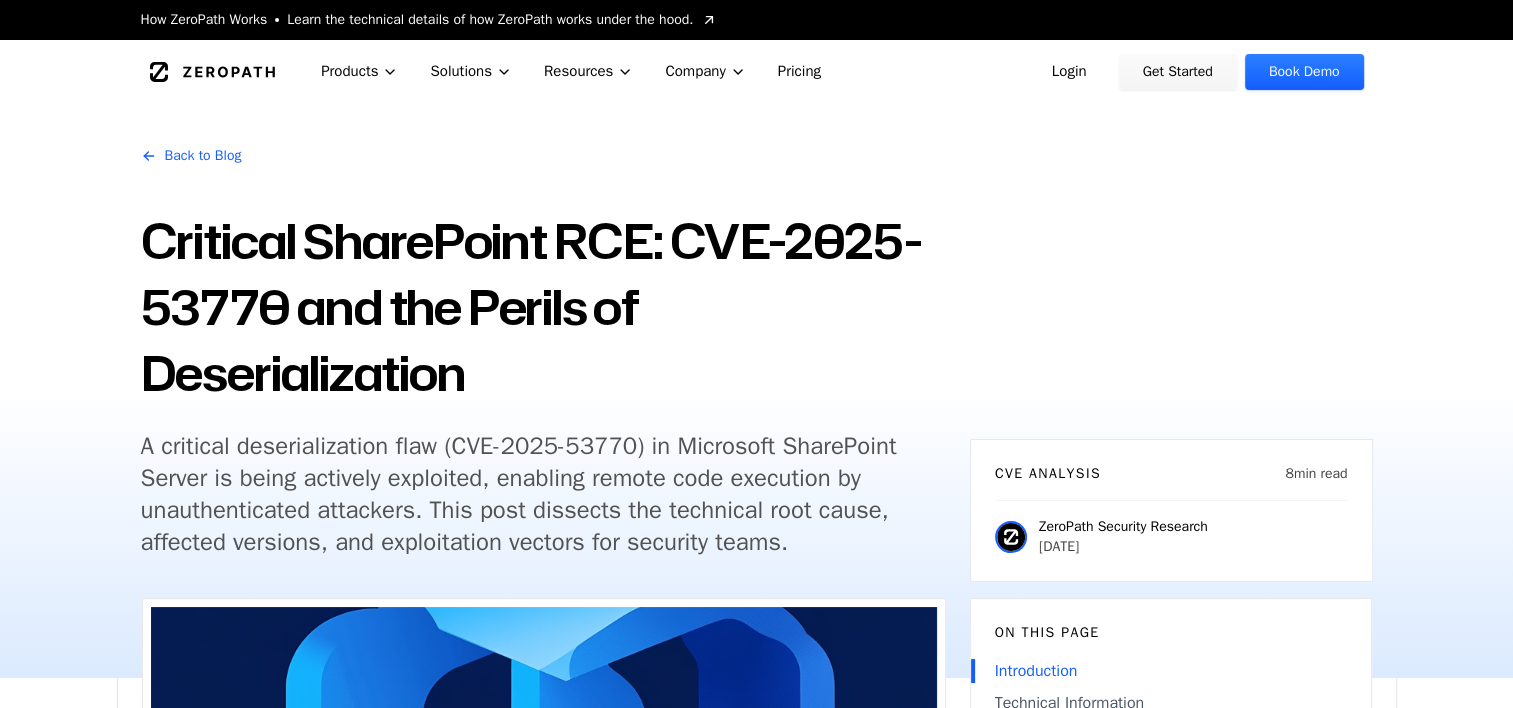 click on "A critical deserialization flaw (CVE-2025-53770) in Microsoft SharePoint Server is being actively exploited, enabling remote code execution by unauthenticated attackers. This post dissects the technical root cause, affected versions, and exploitation vectors for security teams." at bounding box center [525, 494] 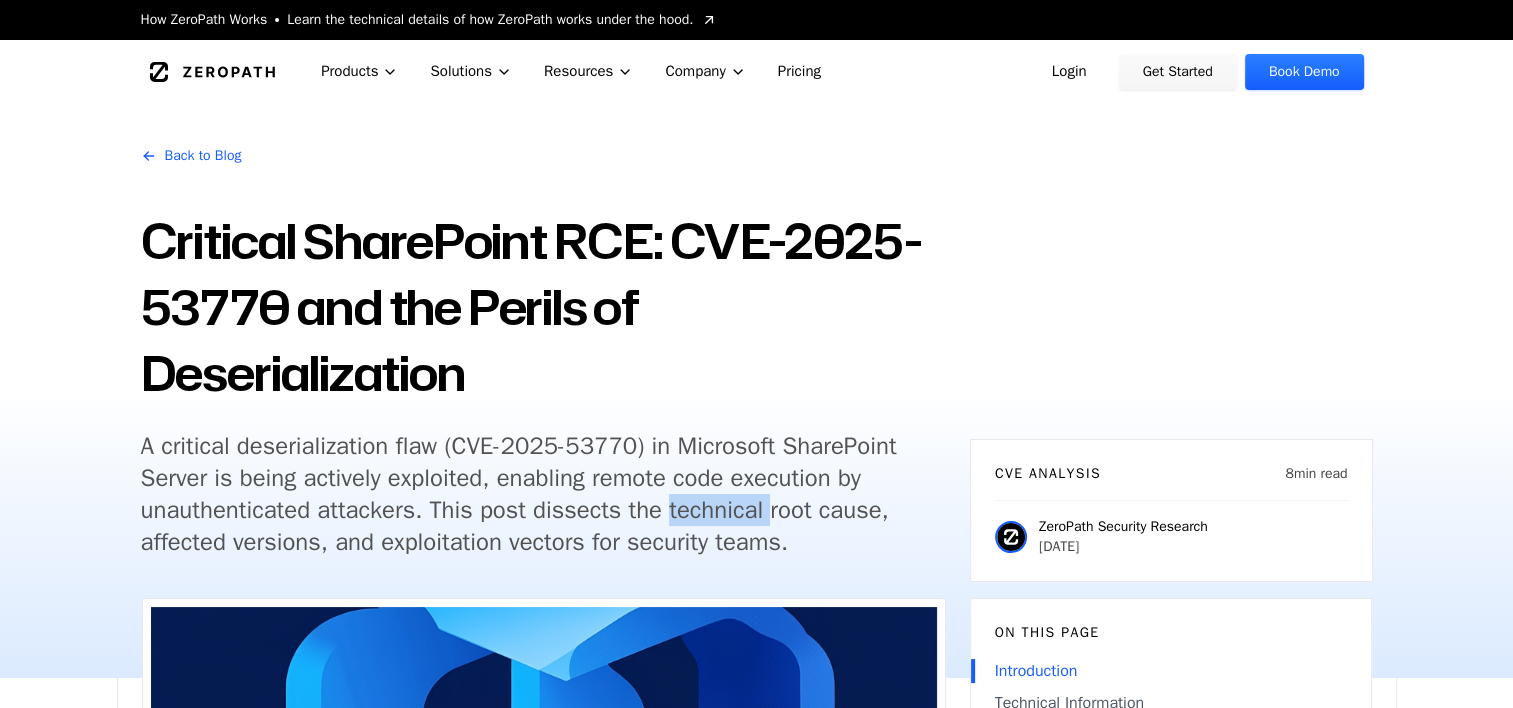 click on "A critical deserialization flaw (CVE-2025-53770) in Microsoft SharePoint Server is being actively exploited, enabling remote code execution by unauthenticated attackers. This post dissects the technical root cause, affected versions, and exploitation vectors for security teams." at bounding box center [525, 494] 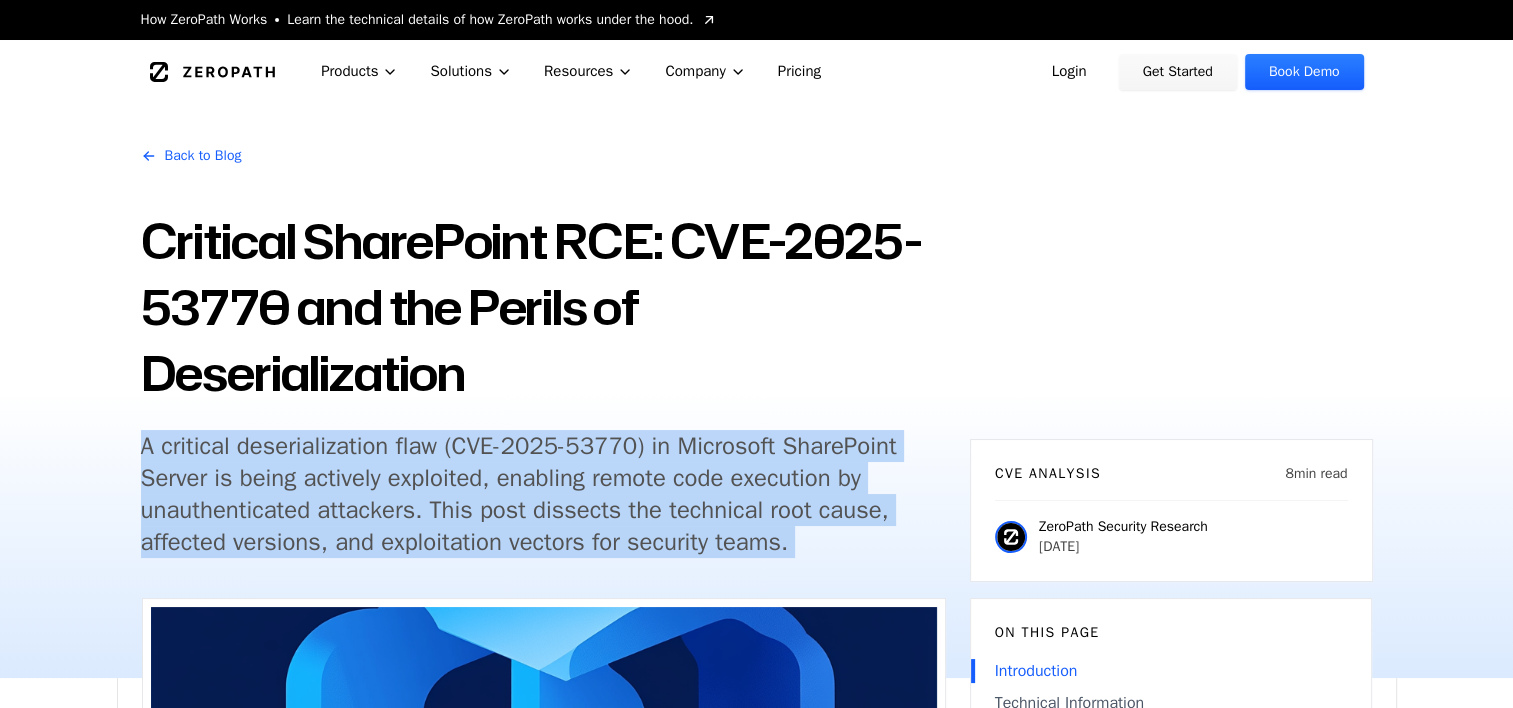 click on "A critical deserialization flaw (CVE-2025-53770) in Microsoft SharePoint Server is being actively exploited, enabling remote code execution by unauthenticated attackers. This post dissects the technical root cause, affected versions, and exploitation vectors for security teams." at bounding box center (525, 494) 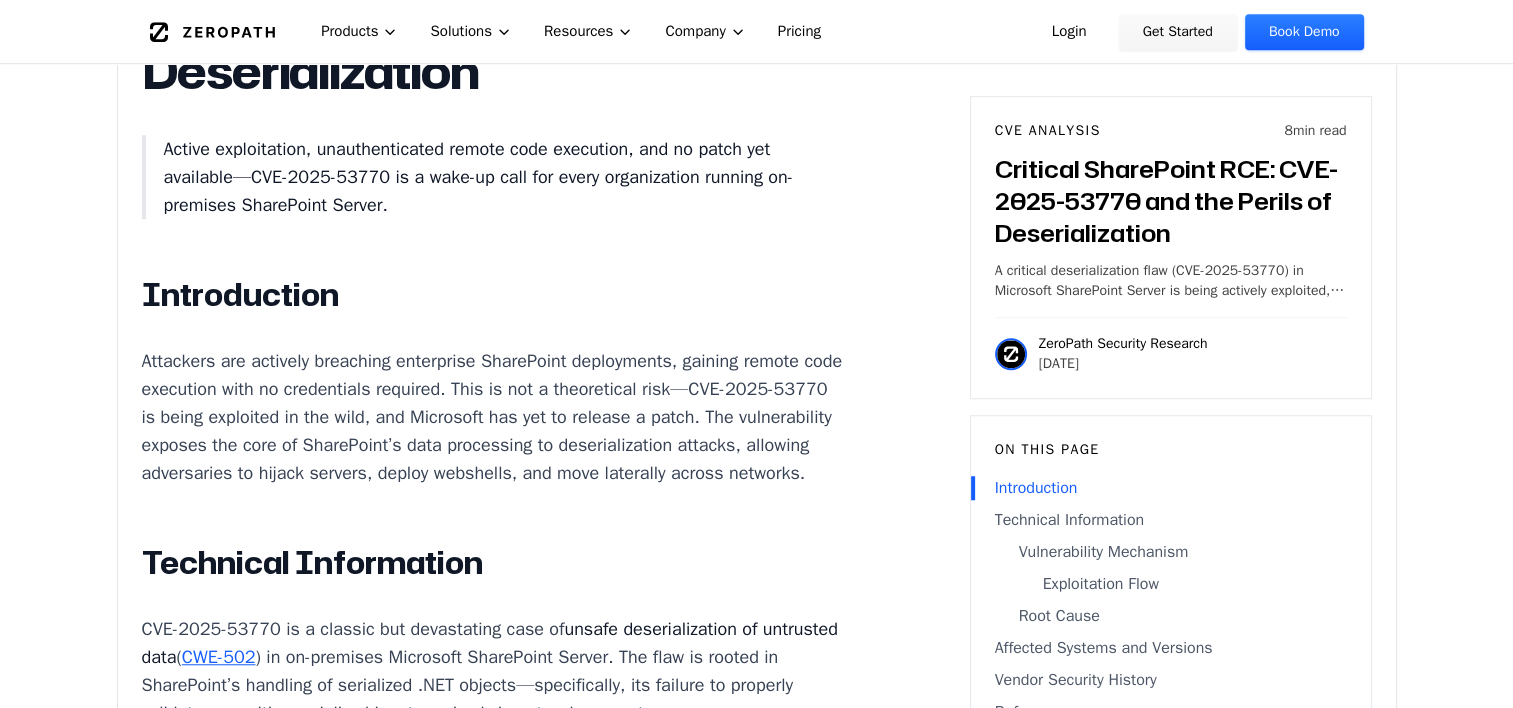 scroll, scrollTop: 1852, scrollLeft: 0, axis: vertical 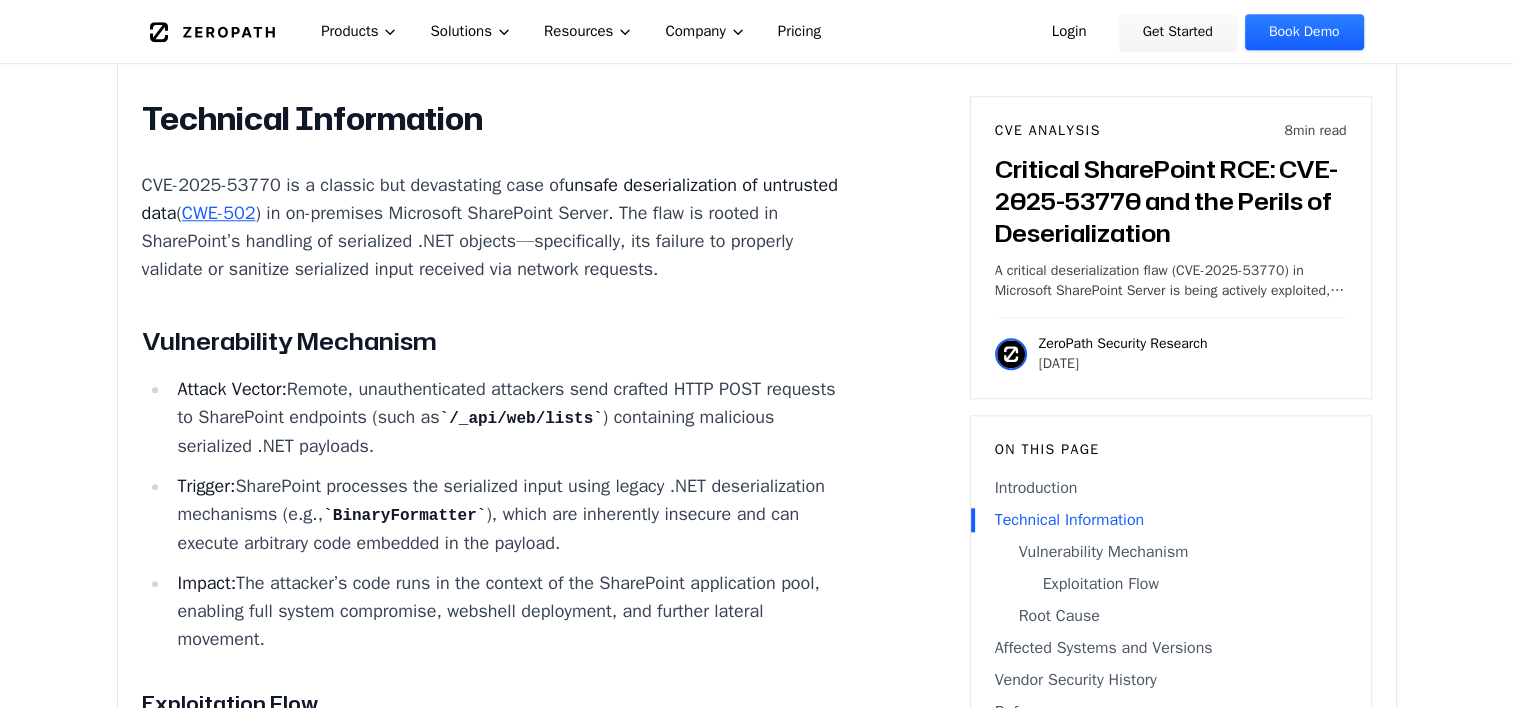 click on "Attack Vector:  Remote, unauthenticated attackers send crafted HTTP POST requests to SharePoint endpoints (such as  /_api/web/lists ) containing malicious serialized .NET payloads." at bounding box center [507, 417] 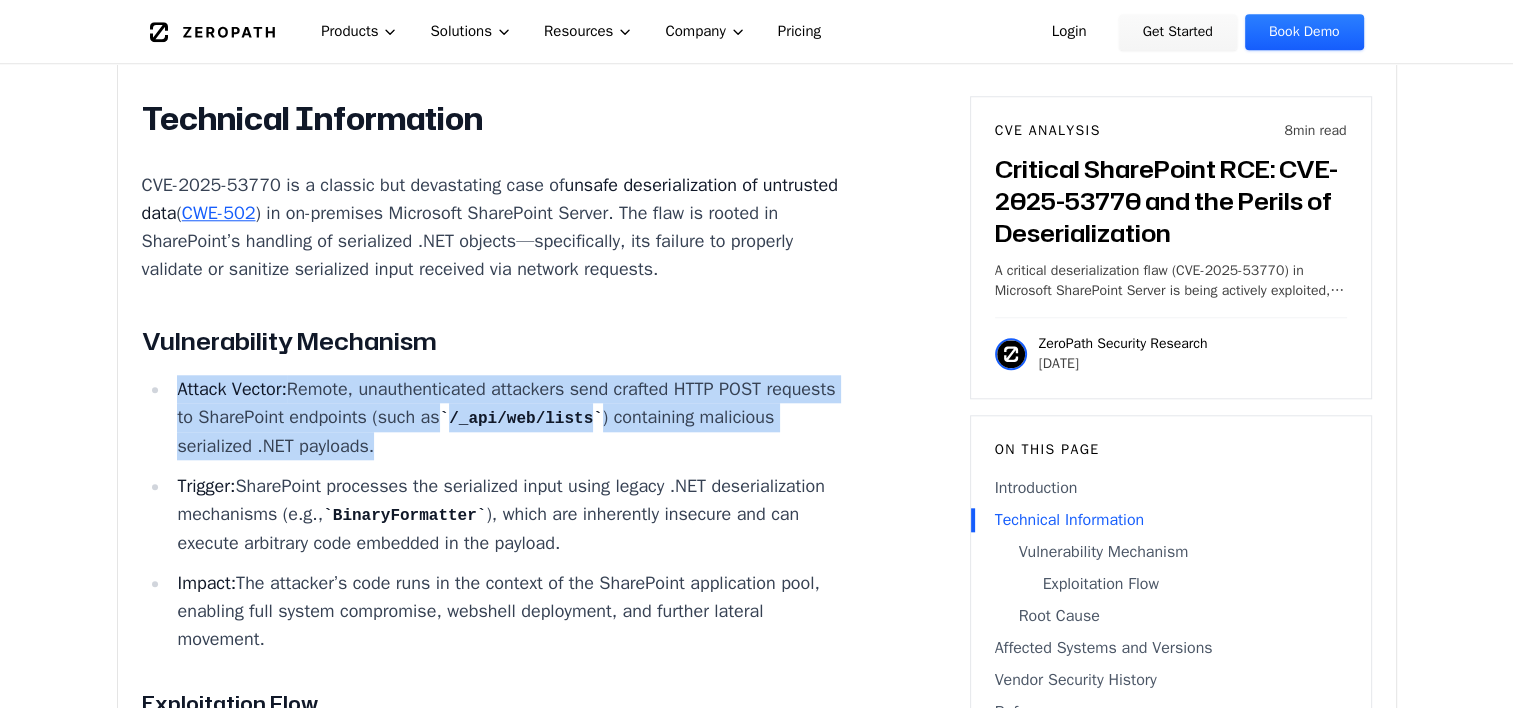 click on "Attack Vector:  Remote, unauthenticated attackers send crafted HTTP POST requests to SharePoint endpoints (such as  /_api/web/lists ) containing malicious serialized .NET payloads." at bounding box center (507, 417) 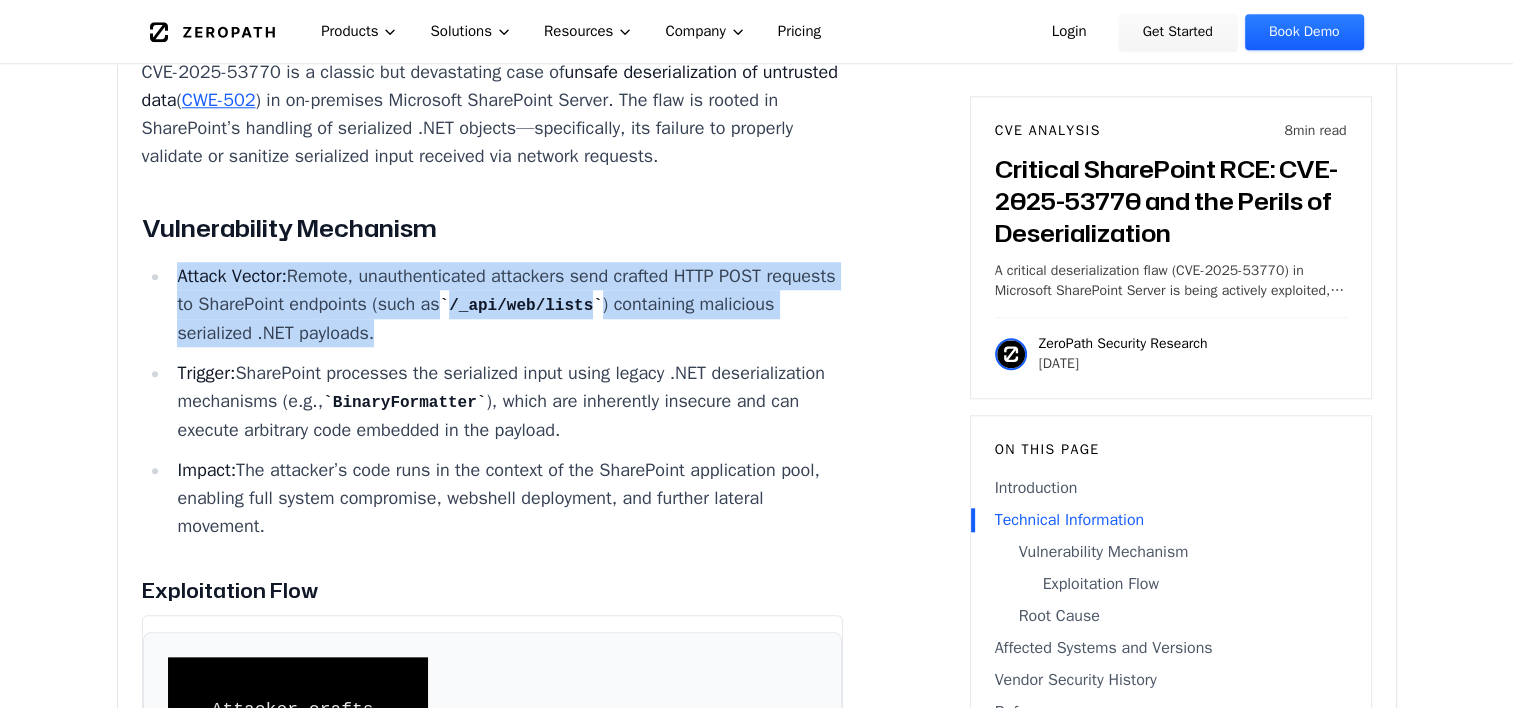 scroll, scrollTop: 1973, scrollLeft: 0, axis: vertical 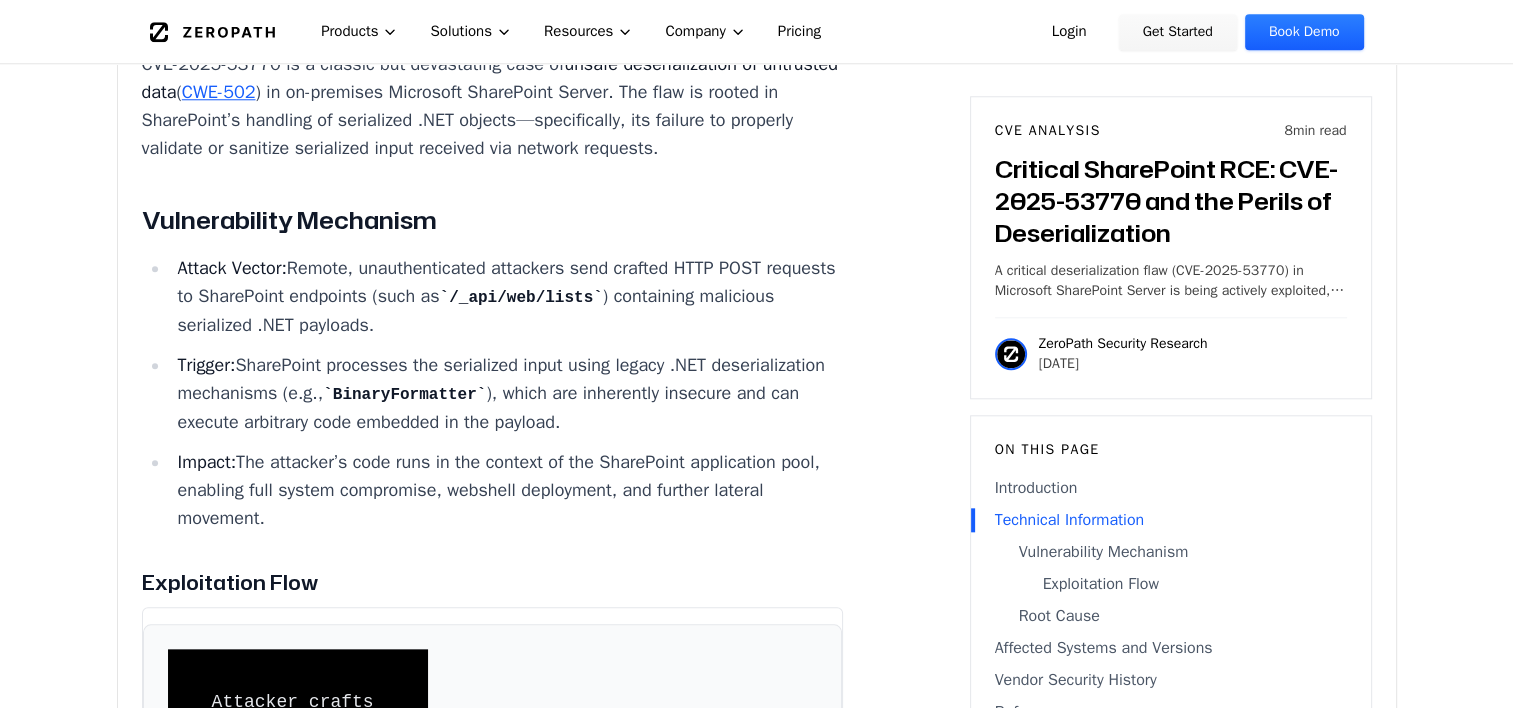 click on "Attack Vector:  Remote, unauthenticated attackers send crafted HTTP POST requests to SharePoint endpoints (such as  /_api/web/lists ) containing malicious serialized .NET payloads.
Trigger:  SharePoint processes the serialized input using legacy .NET deserialization mechanisms (e.g.,  BinaryFormatter ), which are inherently insecure and can execute arbitrary code embedded in the payload.
Impact:  The attacker’s code runs in the context of the SharePoint application pool, enabling full system compromise, webshell deployment, and further lateral movement." at bounding box center [493, 393] 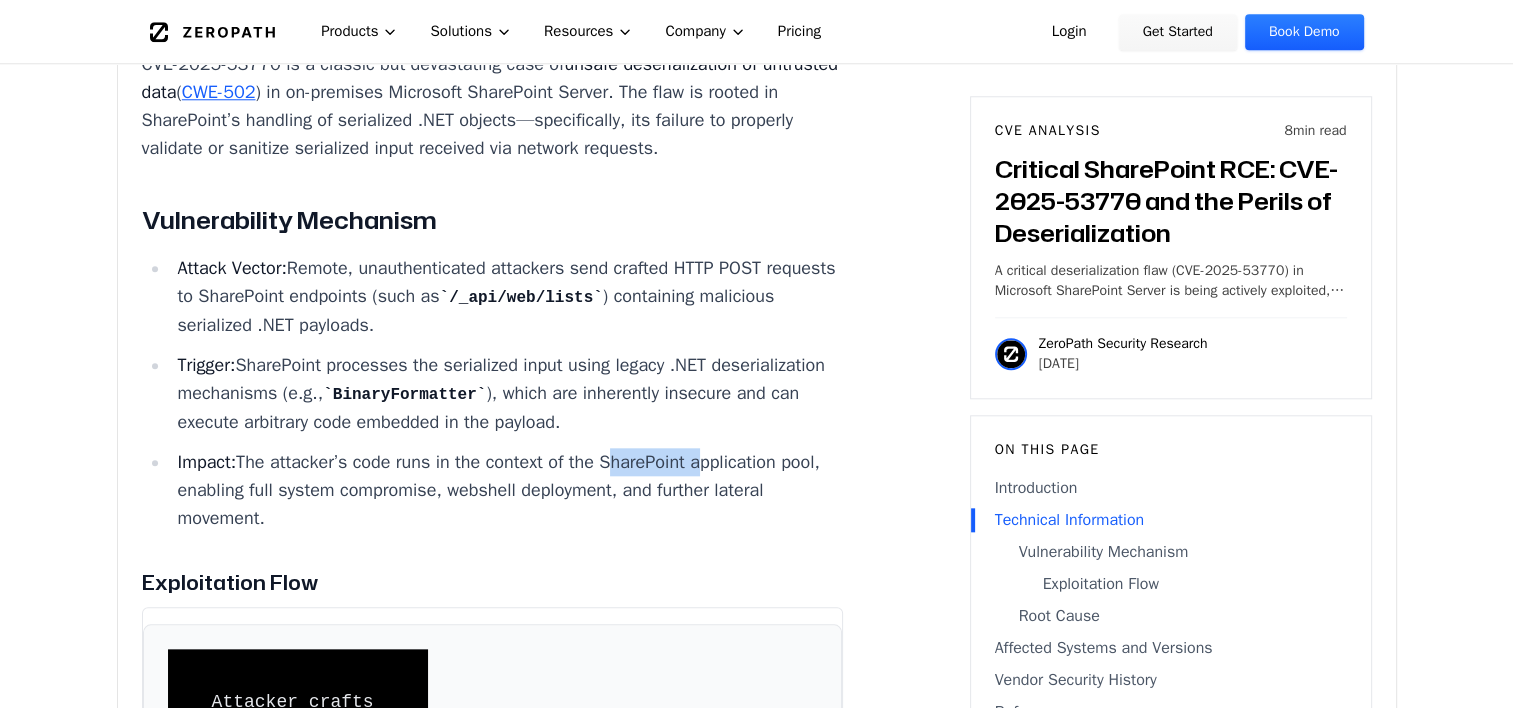 click on "Attack Vector:  Remote, unauthenticated attackers send crafted HTTP POST requests to SharePoint endpoints (such as  /_api/web/lists ) containing malicious serialized .NET payloads.
Trigger:  SharePoint processes the serialized input using legacy .NET deserialization mechanisms (e.g.,  BinaryFormatter ), which are inherently insecure and can execute arbitrary code embedded in the payload.
Impact:  The attacker’s code runs in the context of the SharePoint application pool, enabling full system compromise, webshell deployment, and further lateral movement." at bounding box center (493, 393) 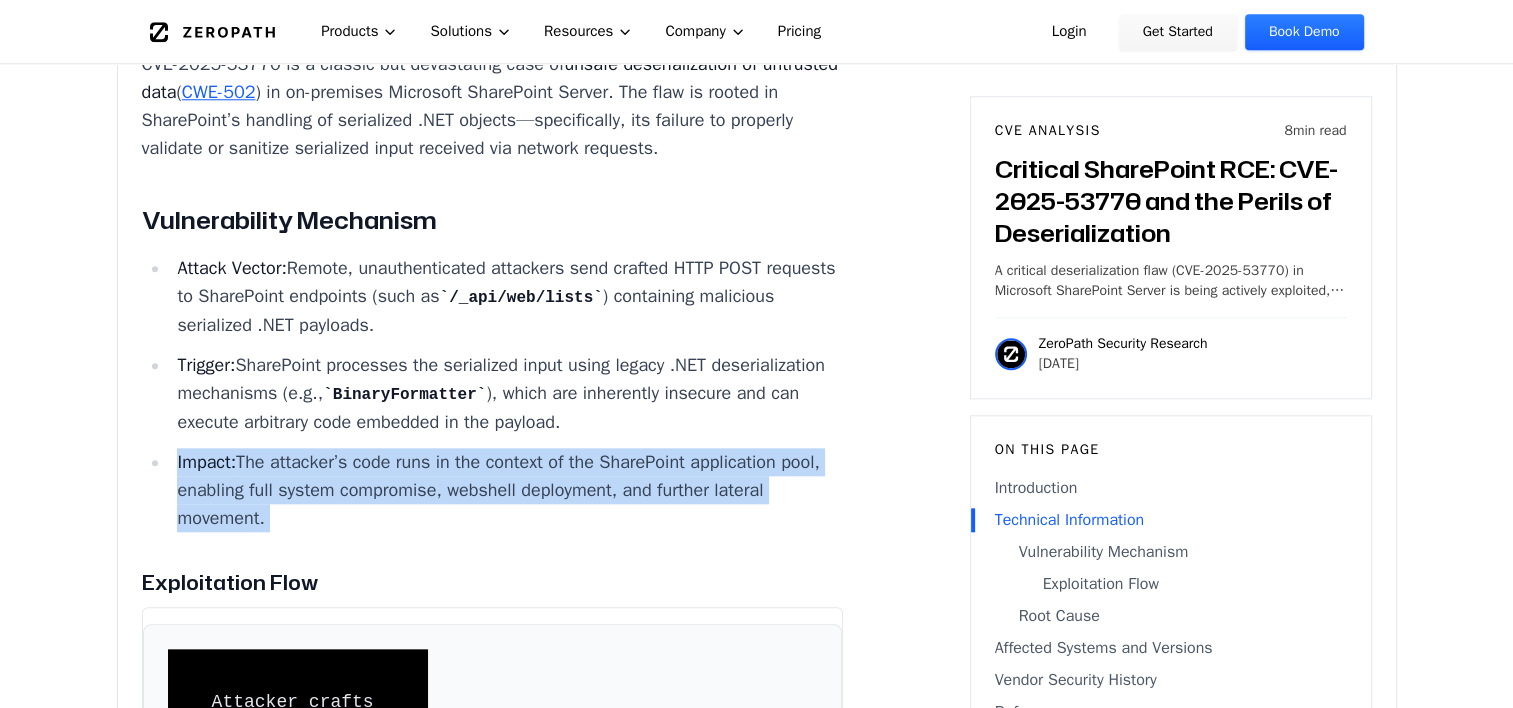 click on "Attack Vector:  Remote, unauthenticated attackers send crafted HTTP POST requests to SharePoint endpoints (such as  /_api/web/lists ) containing malicious serialized .NET payloads.
Trigger:  SharePoint processes the serialized input using legacy .NET deserialization mechanisms (e.g.,  BinaryFormatter ), which are inherently insecure and can execute arbitrary code embedded in the payload.
Impact:  The attacker’s code runs in the context of the SharePoint application pool, enabling full system compromise, webshell deployment, and further lateral movement." at bounding box center [493, 393] 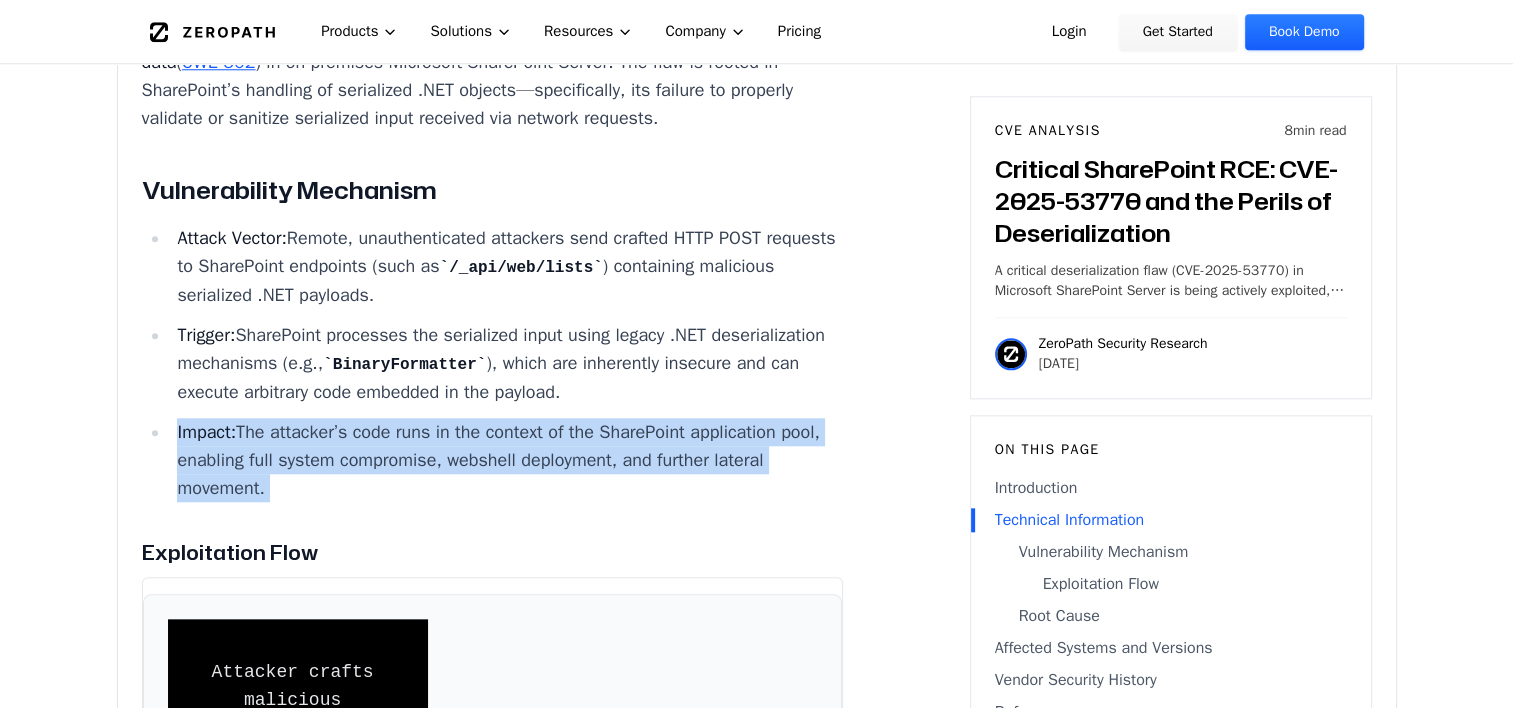 scroll, scrollTop: 2054, scrollLeft: 0, axis: vertical 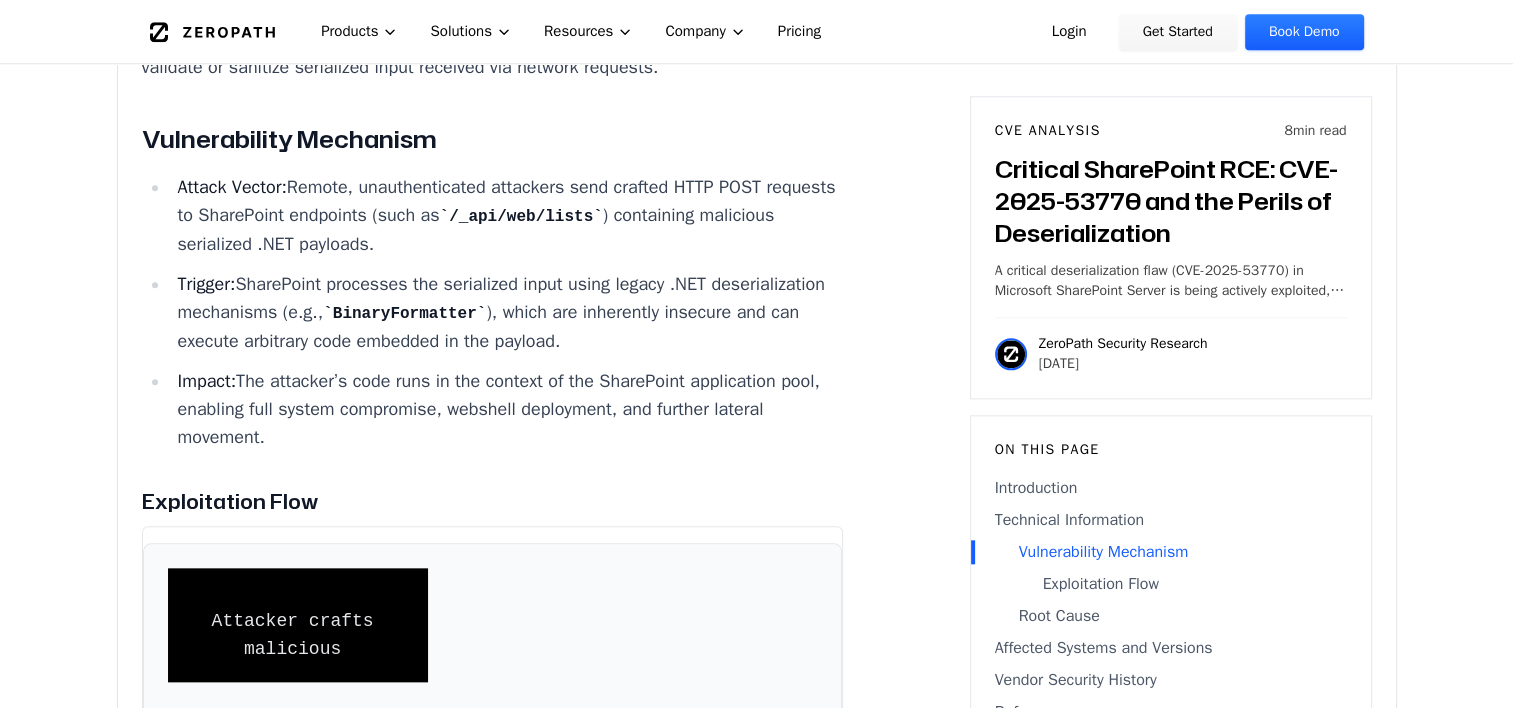 click on "Trigger:  SharePoint processes the serialized input using legacy .NET deserialization mechanisms (e.g.,  BinaryFormatter ), which are inherently insecure and can execute arbitrary code embedded in the payload." at bounding box center (507, 312) 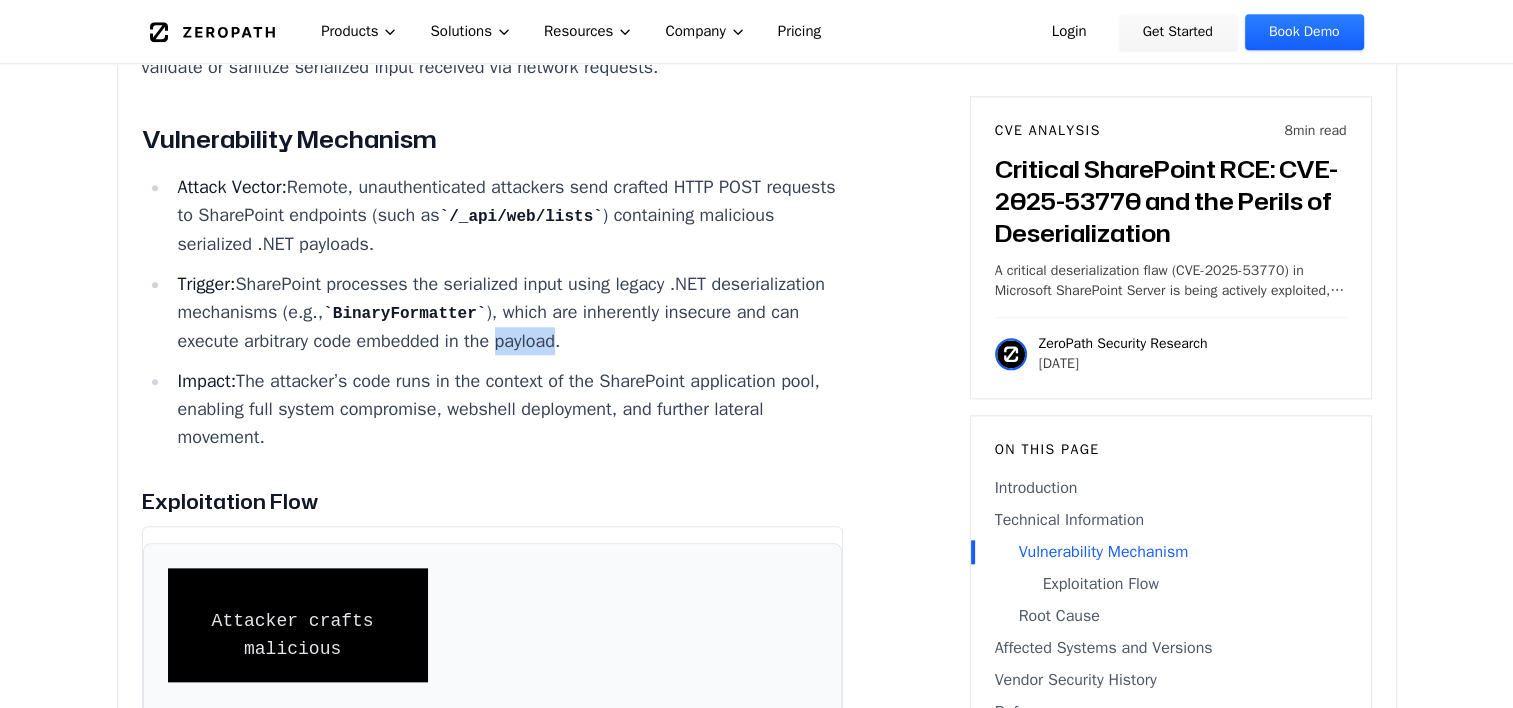 click on "Trigger:  SharePoint processes the serialized input using legacy .NET deserialization mechanisms (e.g.,  BinaryFormatter ), which are inherently insecure and can execute arbitrary code embedded in the payload." at bounding box center [507, 312] 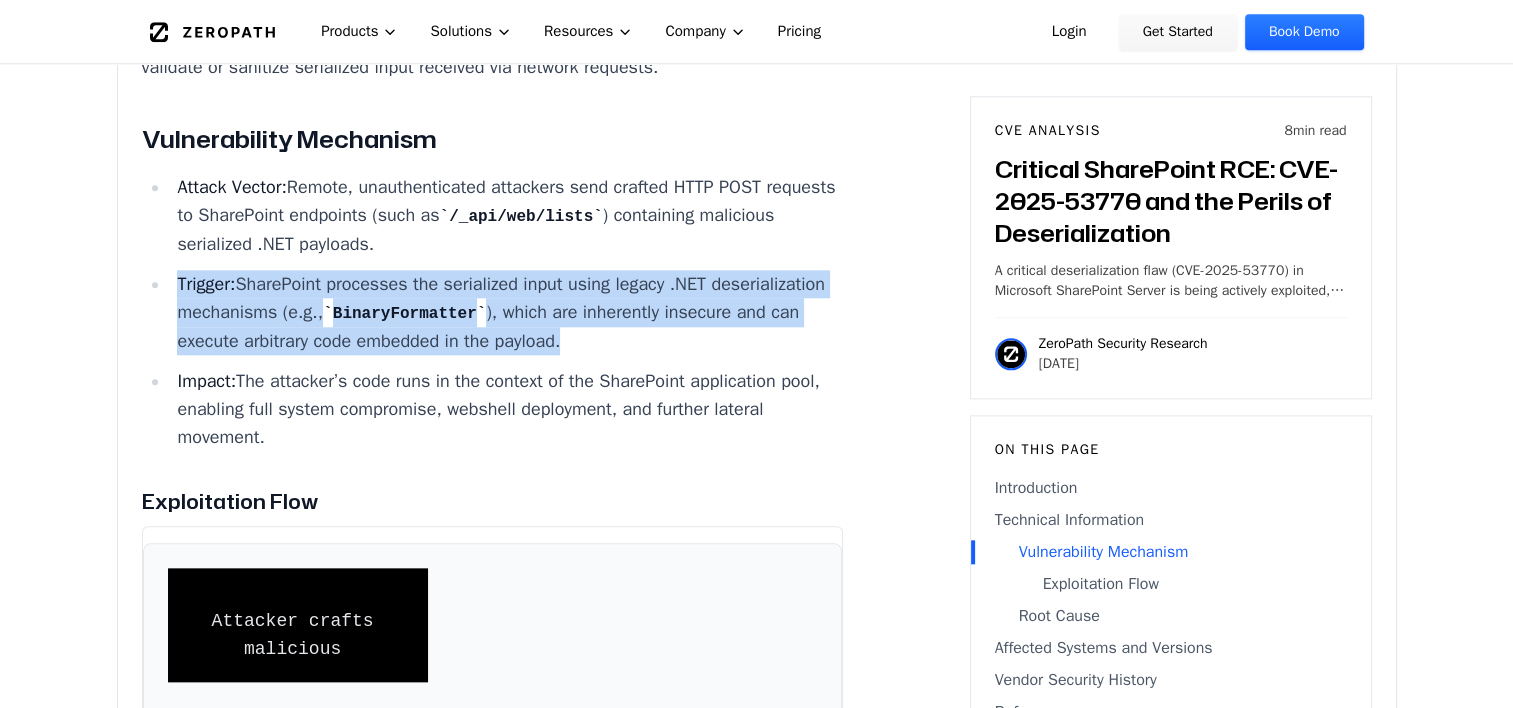 click on "Trigger:  SharePoint processes the serialized input using legacy .NET deserialization mechanisms (e.g.,  BinaryFormatter ), which are inherently insecure and can execute arbitrary code embedded in the payload." at bounding box center [507, 312] 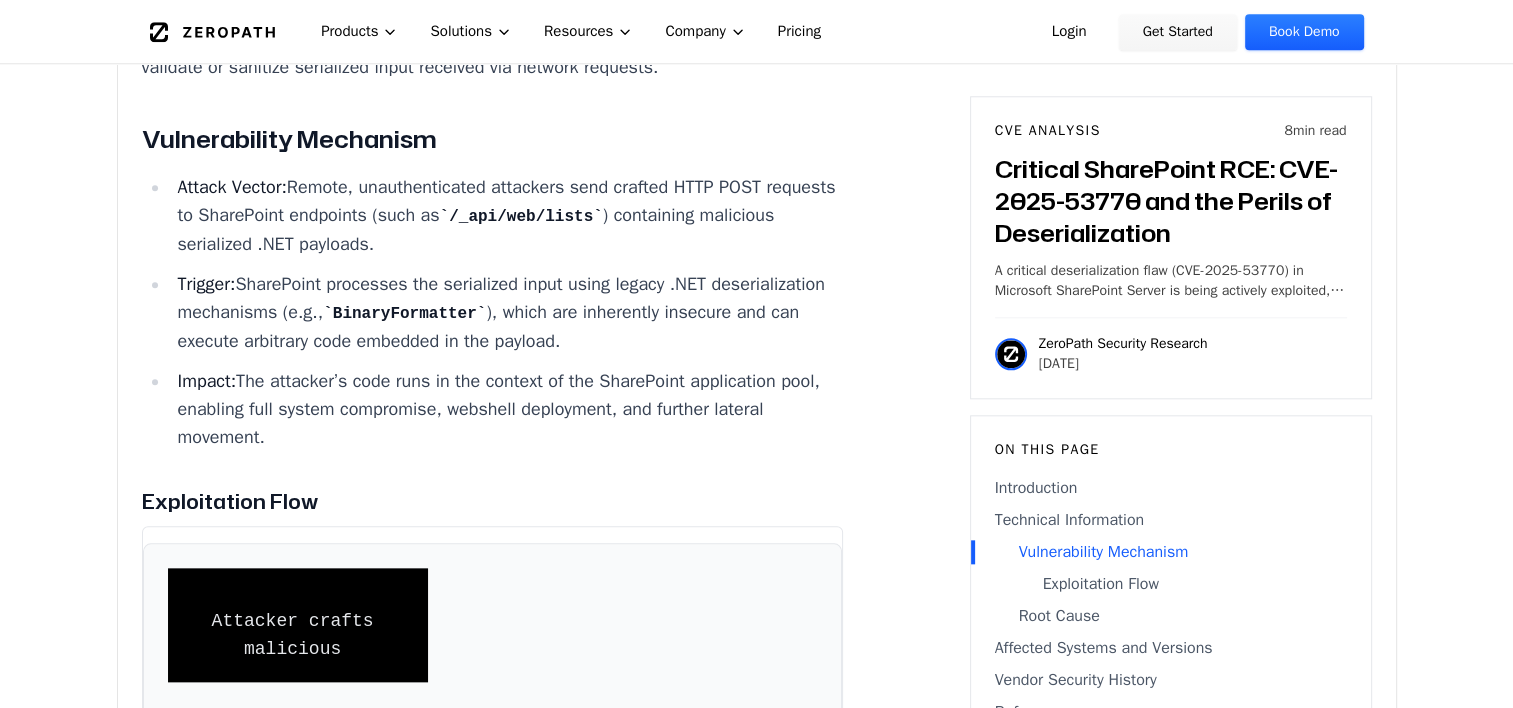 drag, startPoint x: 653, startPoint y: 380, endPoint x: 552, endPoint y: 493, distance: 151.55856 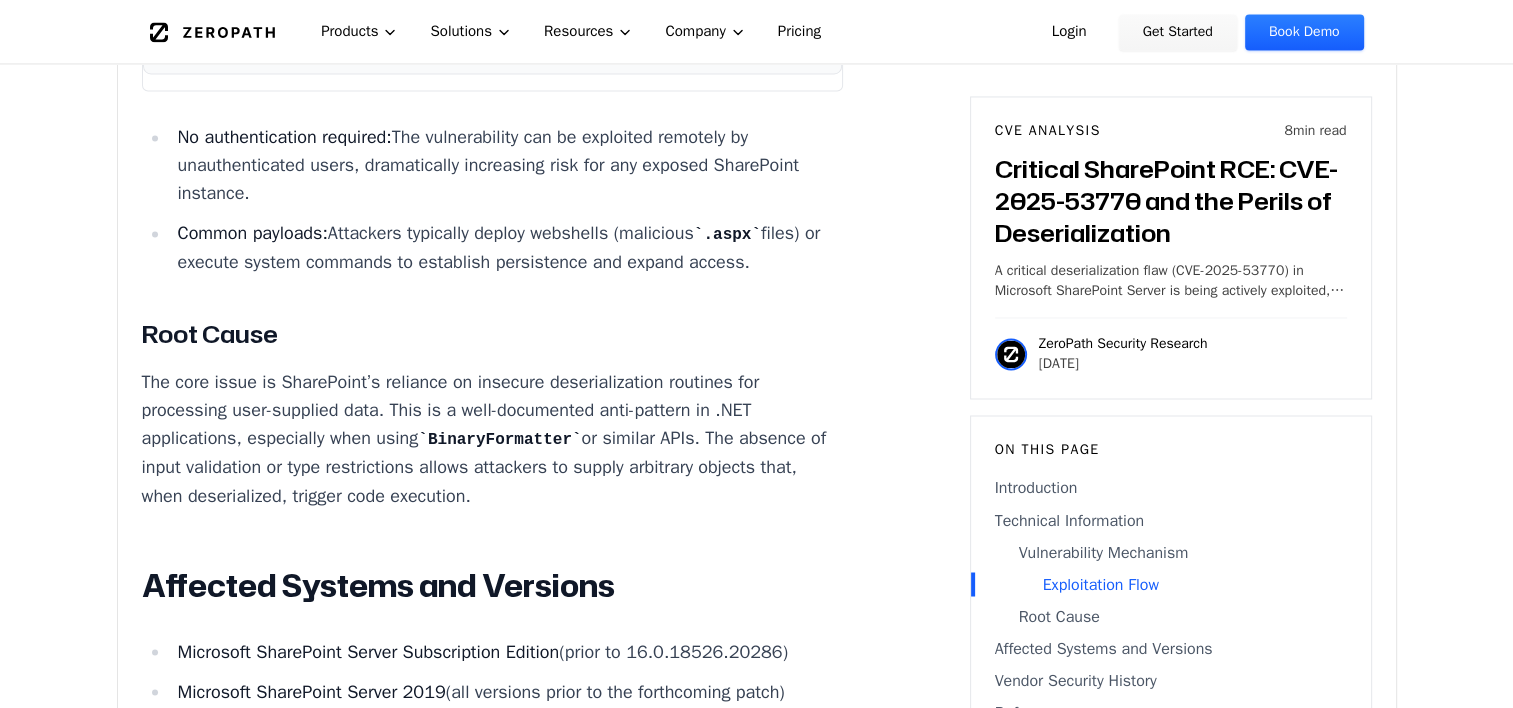 scroll, scrollTop: 3310, scrollLeft: 0, axis: vertical 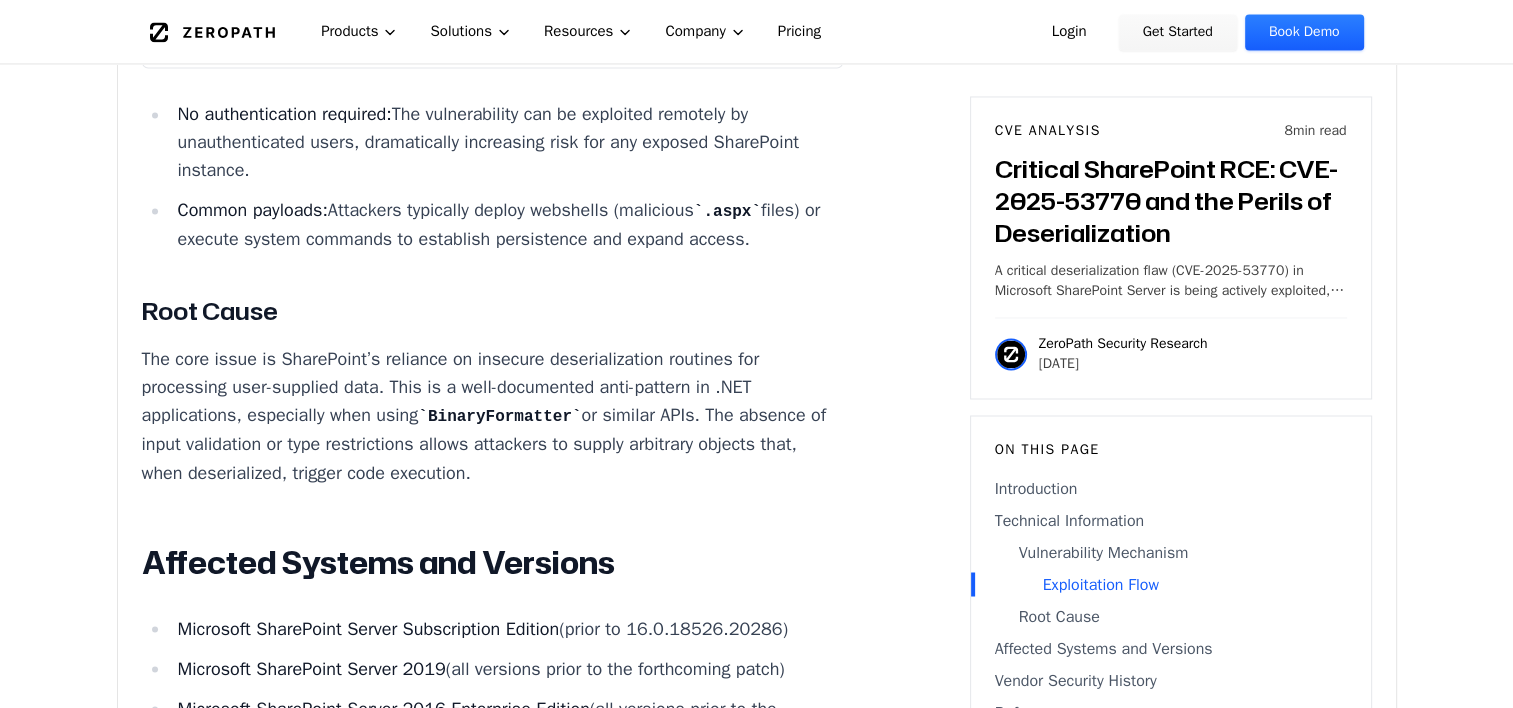click on "BinaryFormatter" at bounding box center (499, 417) 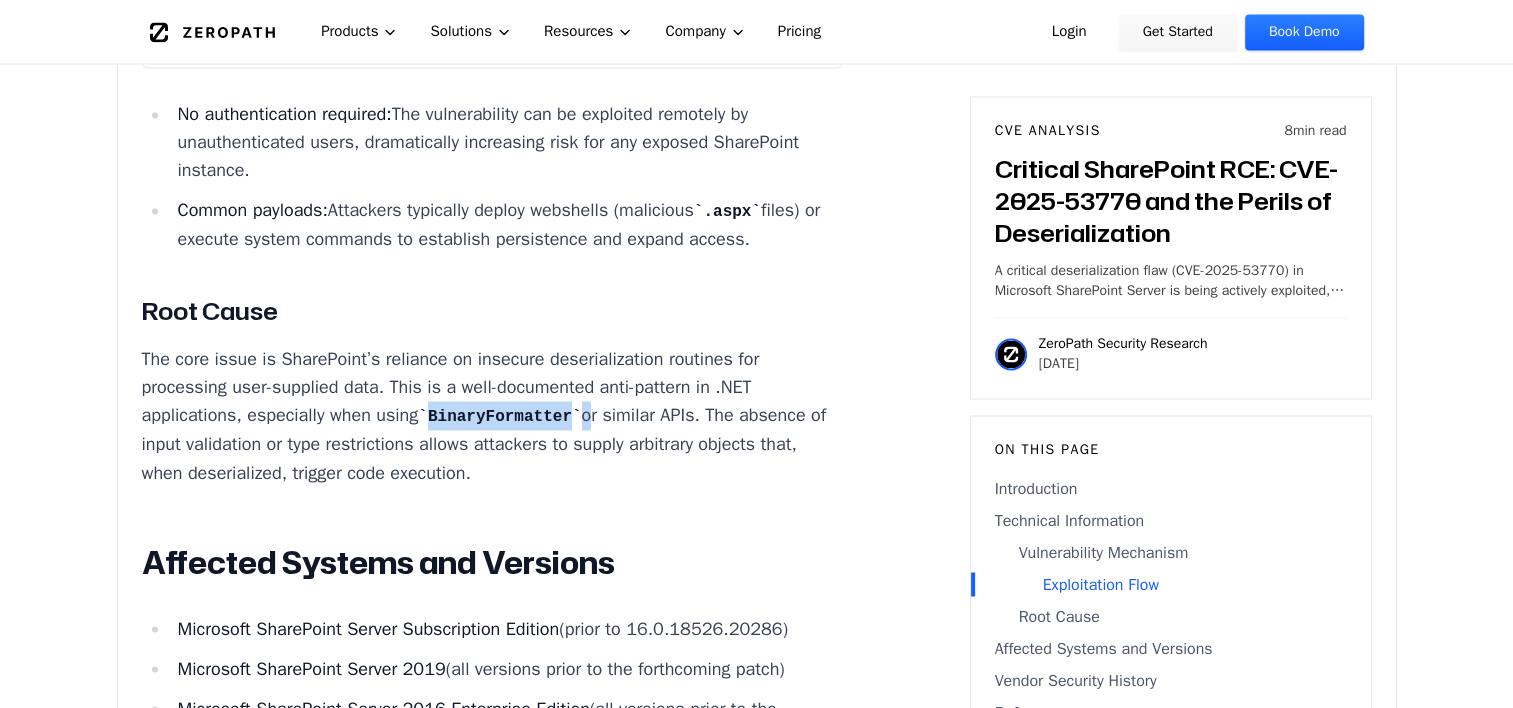 click on "BinaryFormatter" at bounding box center [499, 417] 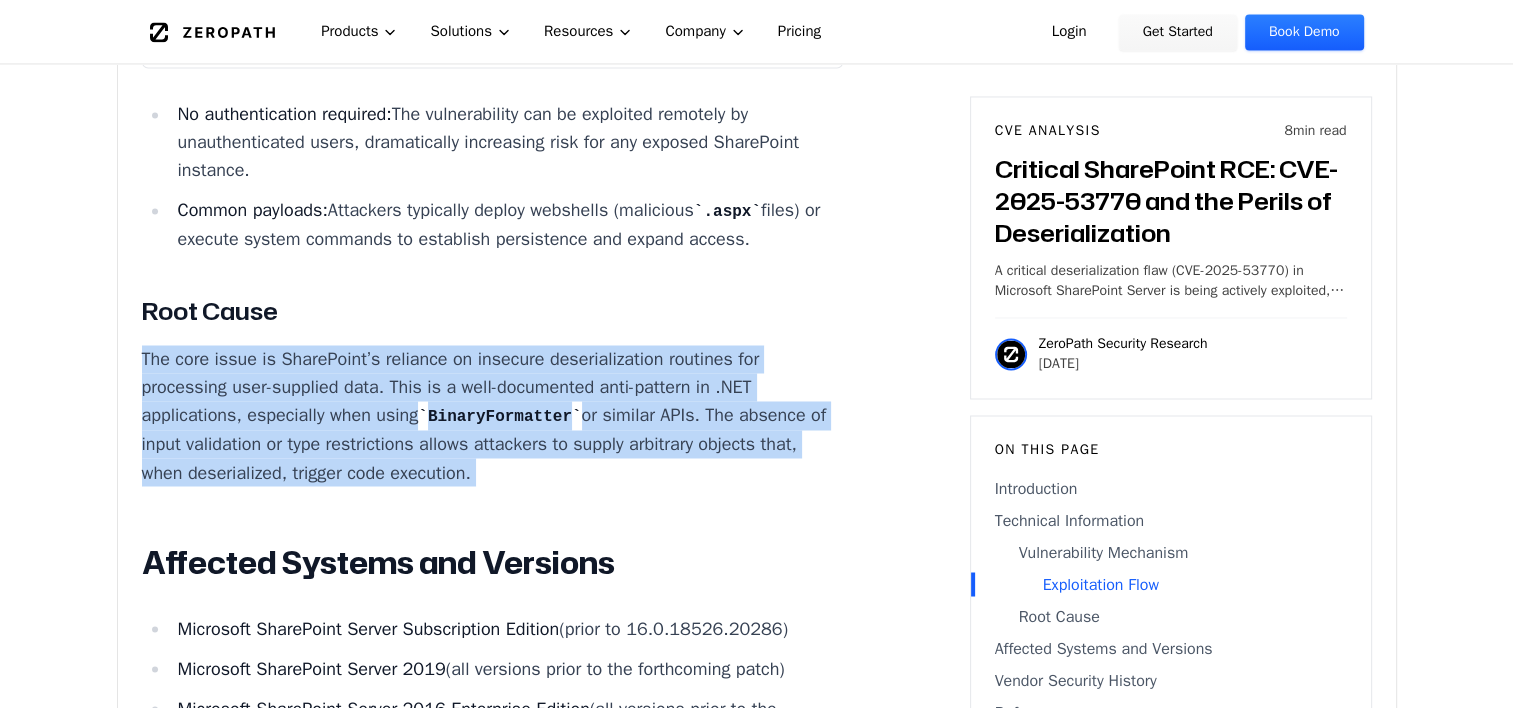 click on "BinaryFormatter" at bounding box center (499, 417) 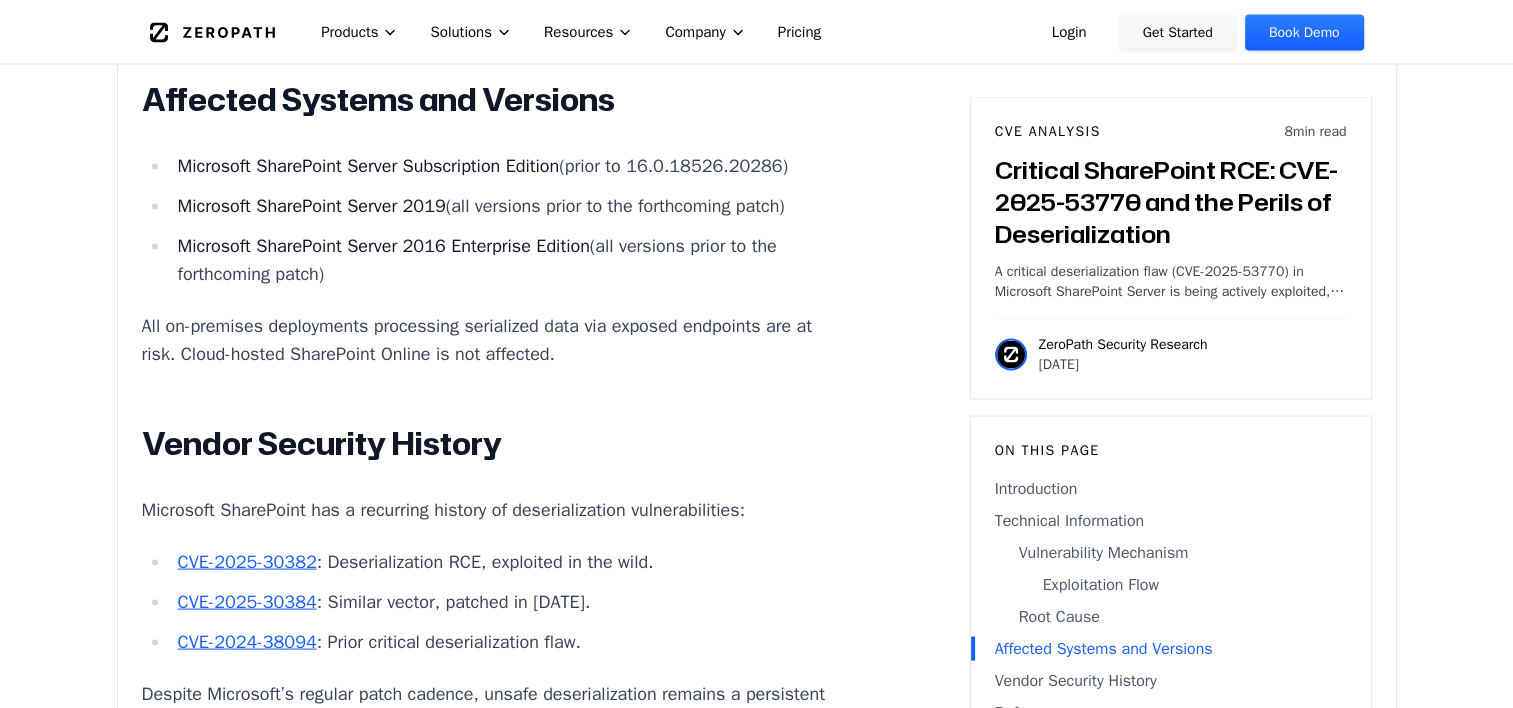 scroll, scrollTop: 3772, scrollLeft: 0, axis: vertical 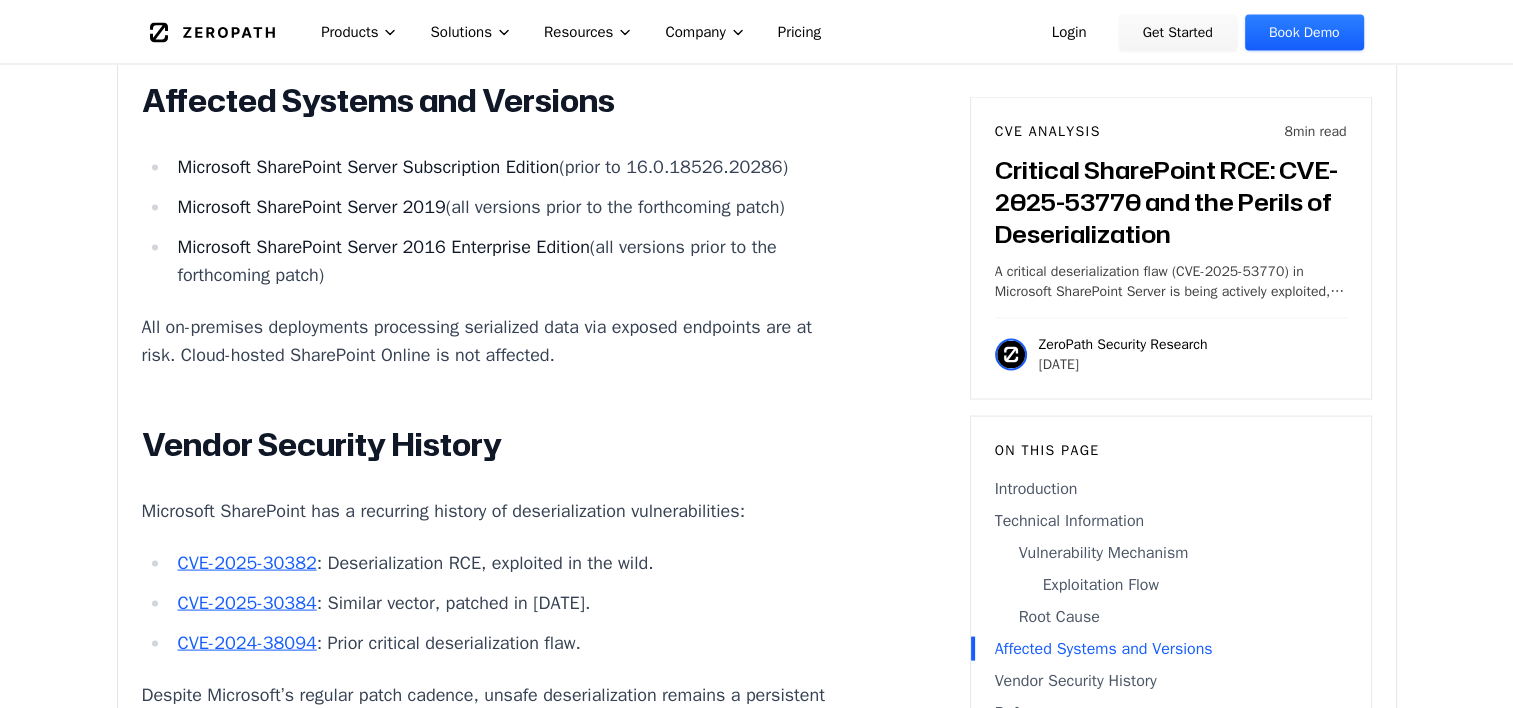 click on "Microsoft SharePoint Server 2019  (all versions prior to the forthcoming patch)" at bounding box center (507, 206) 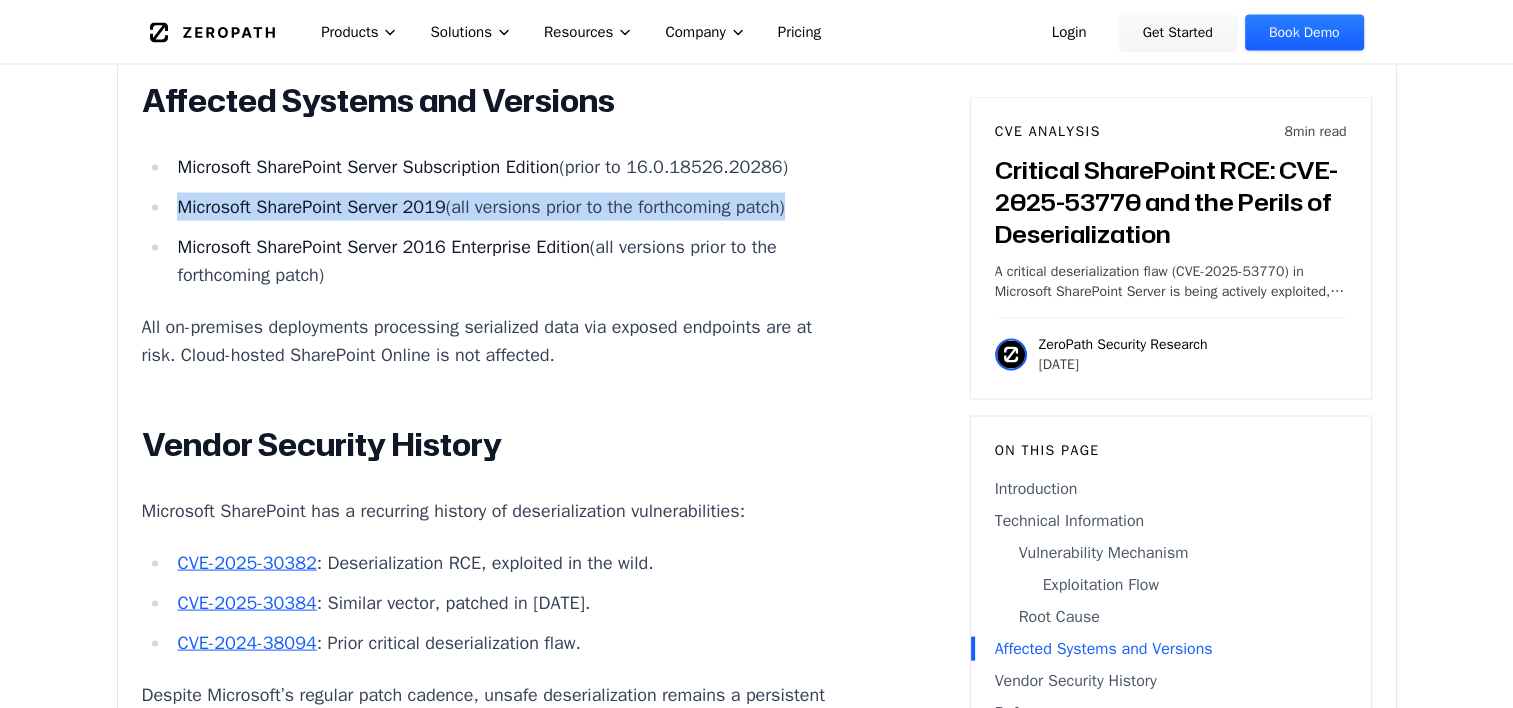 click on "Microsoft SharePoint Server 2019  (all versions prior to the forthcoming patch)" at bounding box center (507, 206) 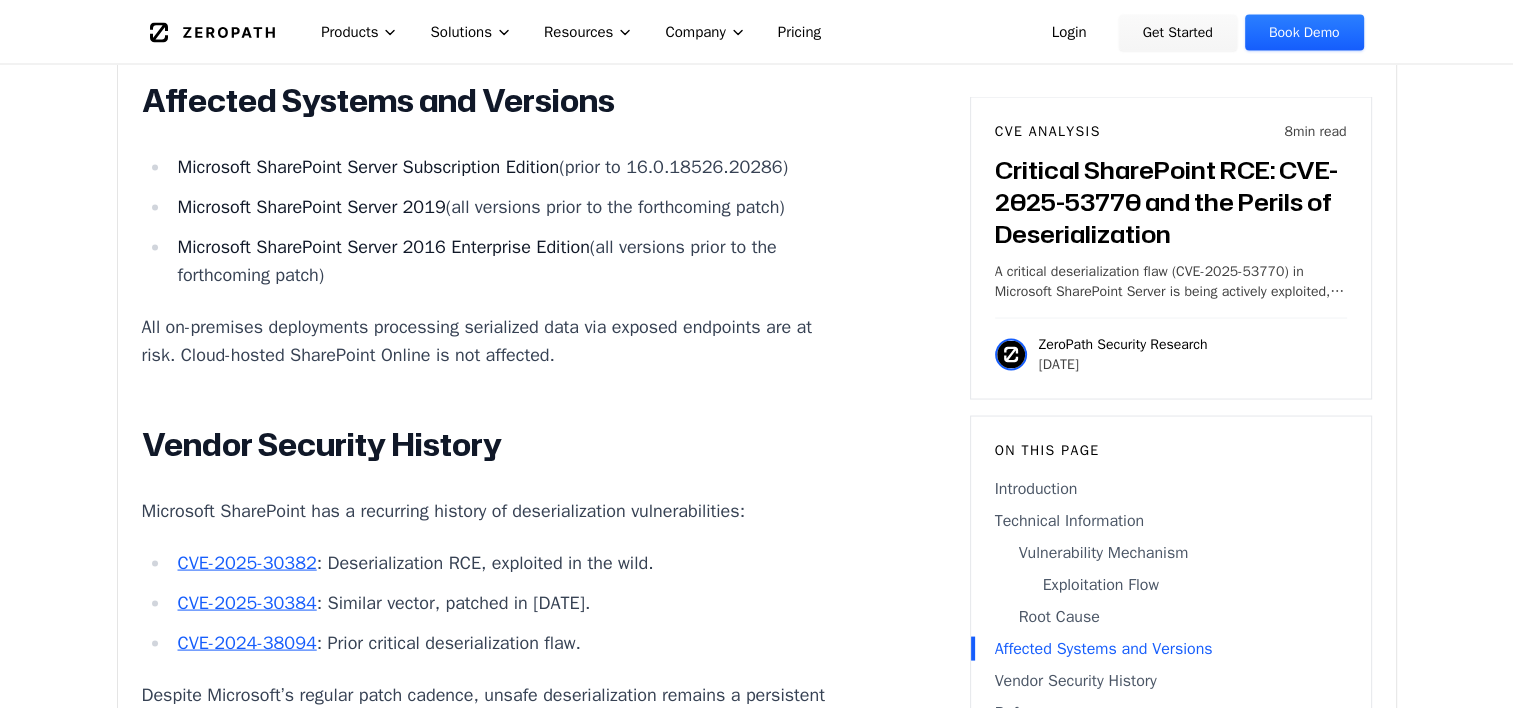drag, startPoint x: 627, startPoint y: 344, endPoint x: 620, endPoint y: 364, distance: 21.189621 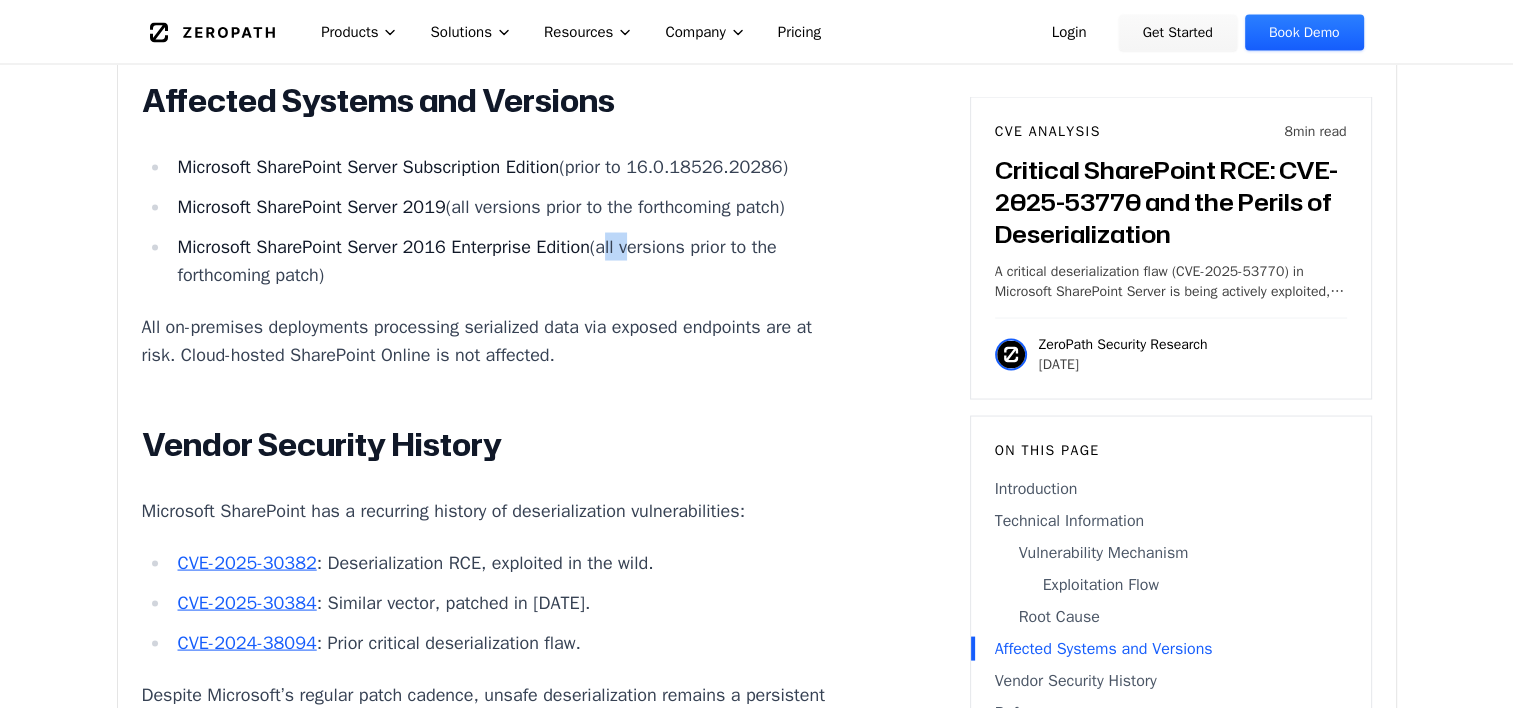 click on "Microsoft SharePoint Server Subscription Edition  (prior to 16.0.18526.20286)
Microsoft SharePoint Server 2019  (all versions prior to the forthcoming patch)
Microsoft SharePoint Server 2016 Enterprise Edition  (all versions prior to the forthcoming patch)" at bounding box center (493, 220) 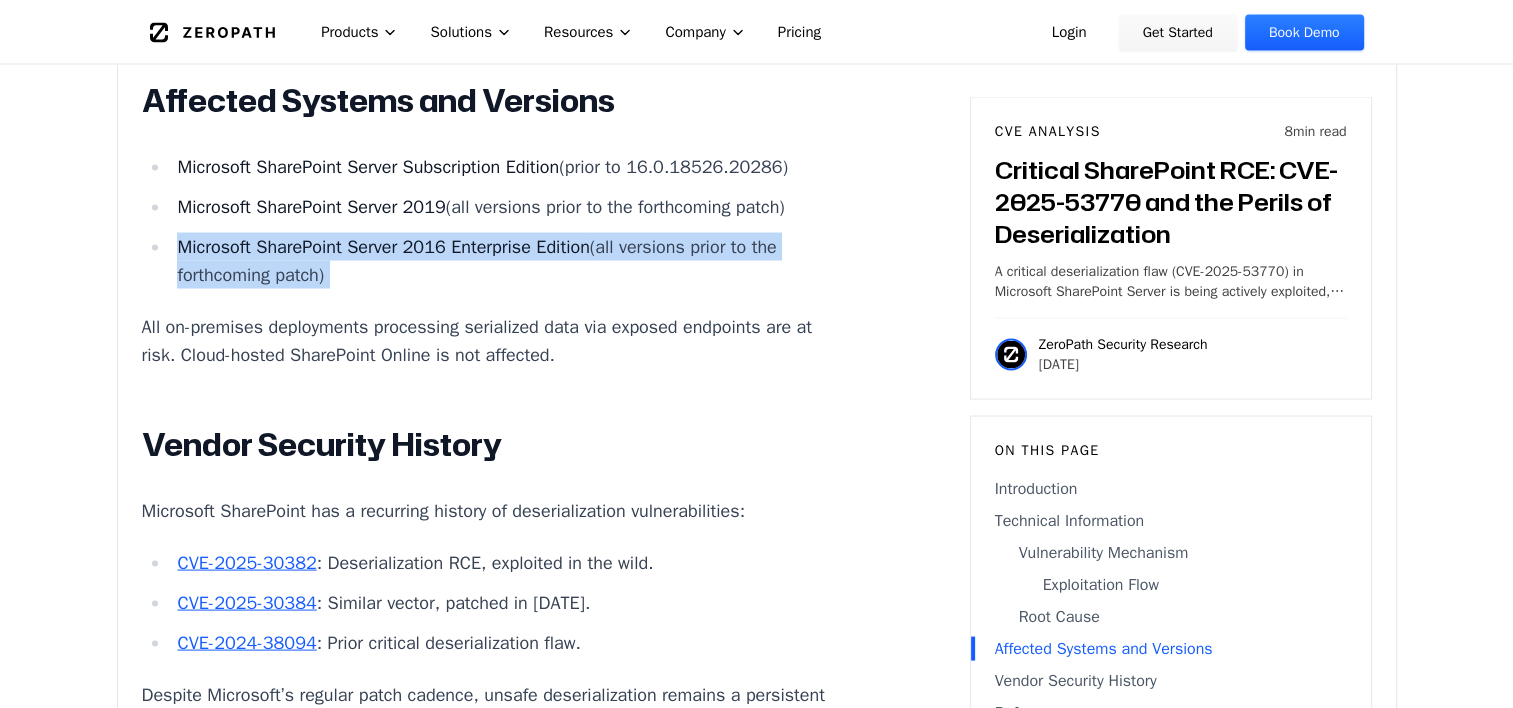 click on "Microsoft SharePoint Server Subscription Edition  (prior to 16.0.18526.20286)
Microsoft SharePoint Server 2019  (all versions prior to the forthcoming patch)
Microsoft SharePoint Server 2016 Enterprise Edition  (all versions prior to the forthcoming patch)" at bounding box center (493, 220) 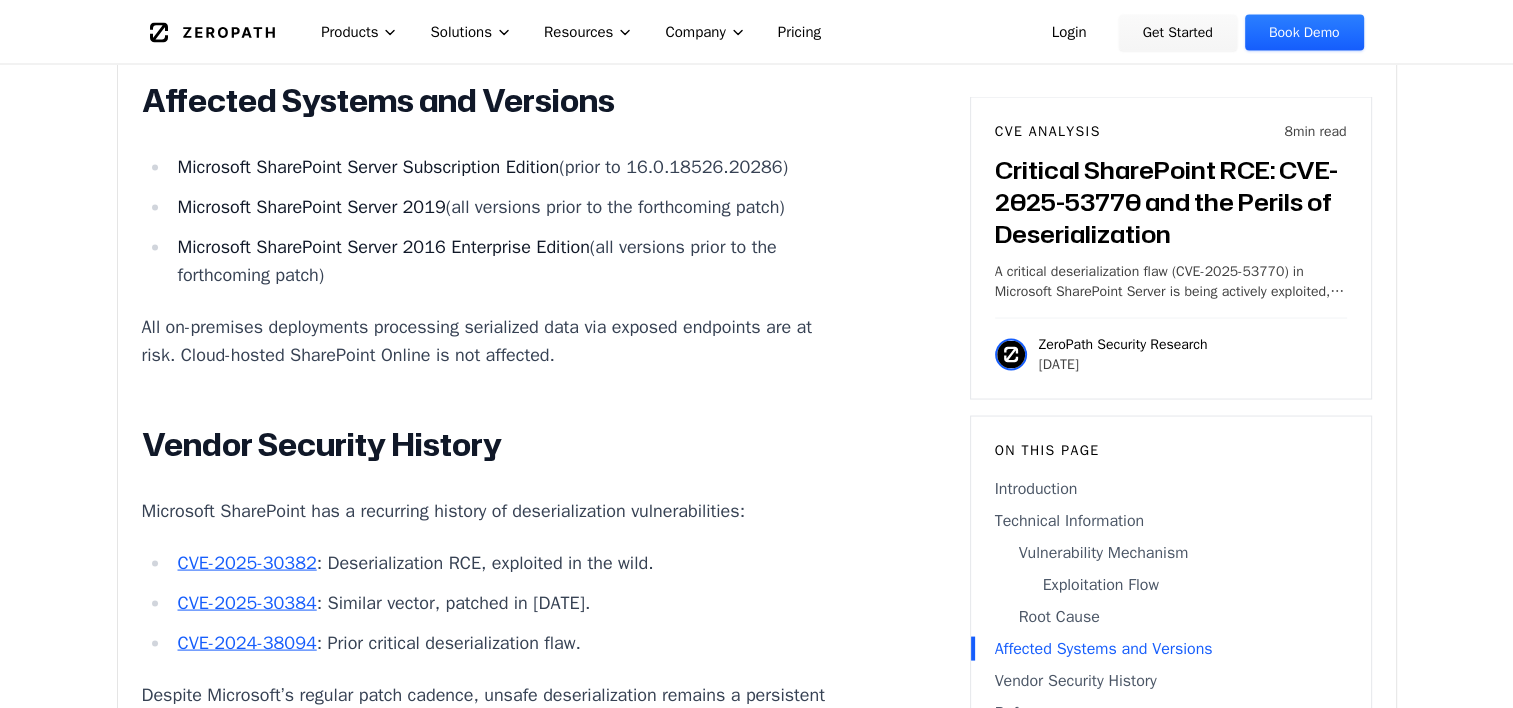 drag, startPoint x: 620, startPoint y: 364, endPoint x: 550, endPoint y: 227, distance: 153.84732 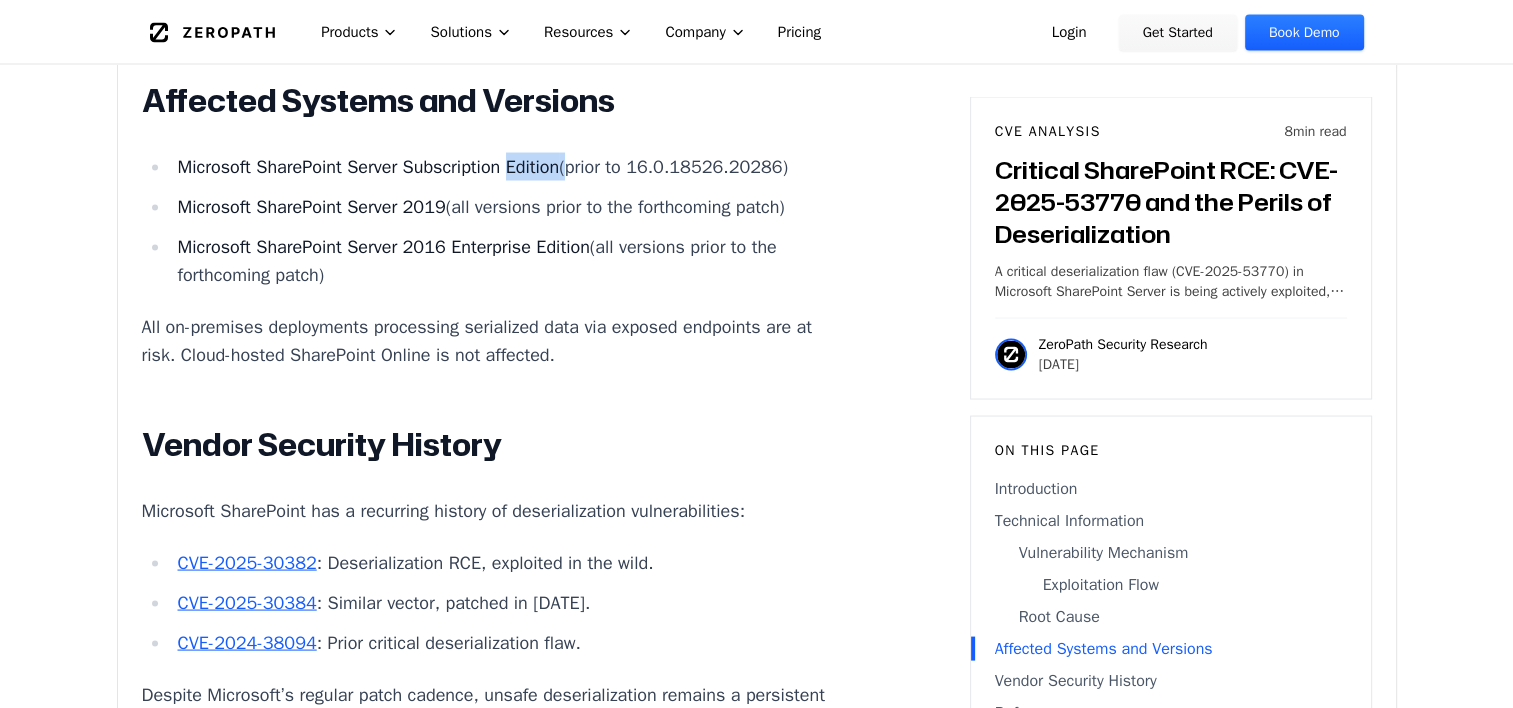 click on "Critical SharePoint RCE: CVE-2025-53770 and the Perils of Deserialization
Active exploitation, unauthenticated remote code execution, and no patch yet available—CVE-2025-53770 is a wake-up call for every organization running on-premises SharePoint Server.
Introduction
Attackers are actively breaching enterprise SharePoint deployments, gaining remote code execution with no credentials required. This is not a theoretical risk—CVE-2025-53770 is being exploited in the wild, and Microsoft has yet to release a patch. The vulnerability exposes the core of SharePoint’s data processing to deserialization attacks, allowing adversaries to hijack servers, deploy webshells, and move laterally across networks.
Technical Information
CVE-2025-53770 is a classic but devastating case of  unsafe deserialization of untrusted data  ( CWE-502
Vulnerability Mechanism
Attack Vector:  Remote, unauthenticated attackers send crafted HTTP POST requests to SharePoint endpoints (such as  /_api/web/lists" at bounding box center [493, -496] 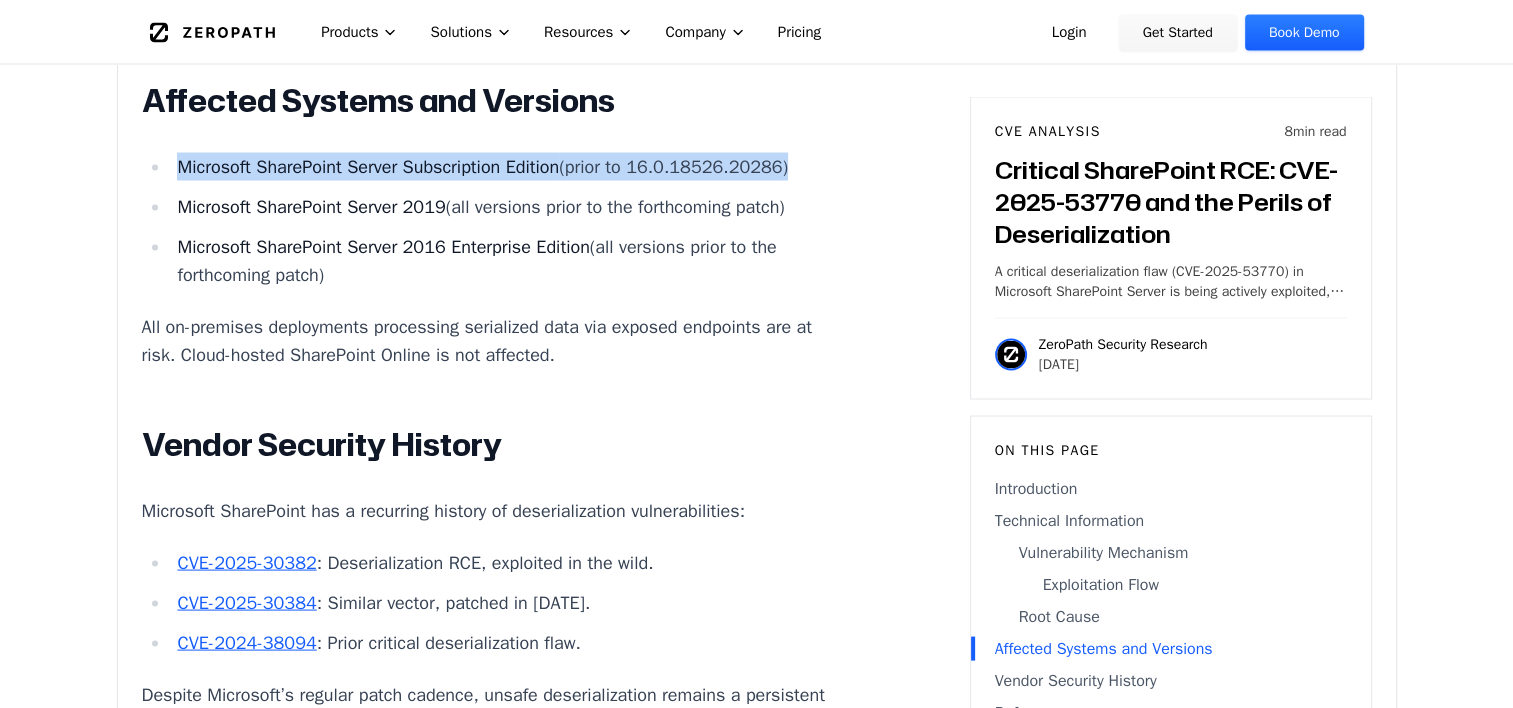 click on "Critical SharePoint RCE: CVE-2025-53770 and the Perils of Deserialization
Active exploitation, unauthenticated remote code execution, and no patch yet available—CVE-2025-53770 is a wake-up call for every organization running on-premises SharePoint Server.
Introduction
Attackers are actively breaching enterprise SharePoint deployments, gaining remote code execution with no credentials required. This is not a theoretical risk—CVE-2025-53770 is being exploited in the wild, and Microsoft has yet to release a patch. The vulnerability exposes the core of SharePoint’s data processing to deserialization attacks, allowing adversaries to hijack servers, deploy webshells, and move laterally across networks.
Technical Information
CVE-2025-53770 is a classic but devastating case of  unsafe deserialization of untrusted data  ( CWE-502
Vulnerability Mechanism
Attack Vector:  Remote, unauthenticated attackers send crafted HTTP POST requests to SharePoint endpoints (such as  /_api/web/lists" at bounding box center (493, -496) 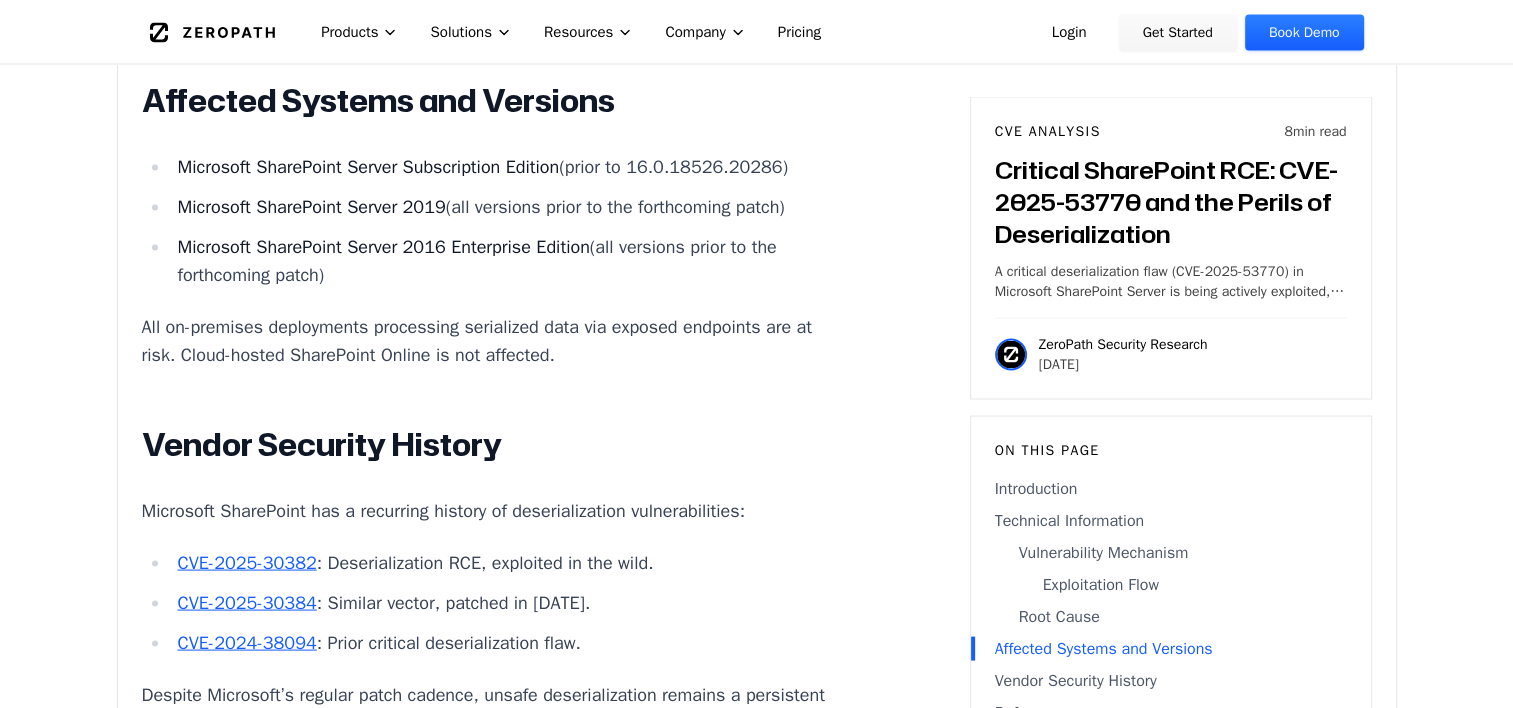 drag, startPoint x: 550, startPoint y: 227, endPoint x: 556, endPoint y: 388, distance: 161.11176 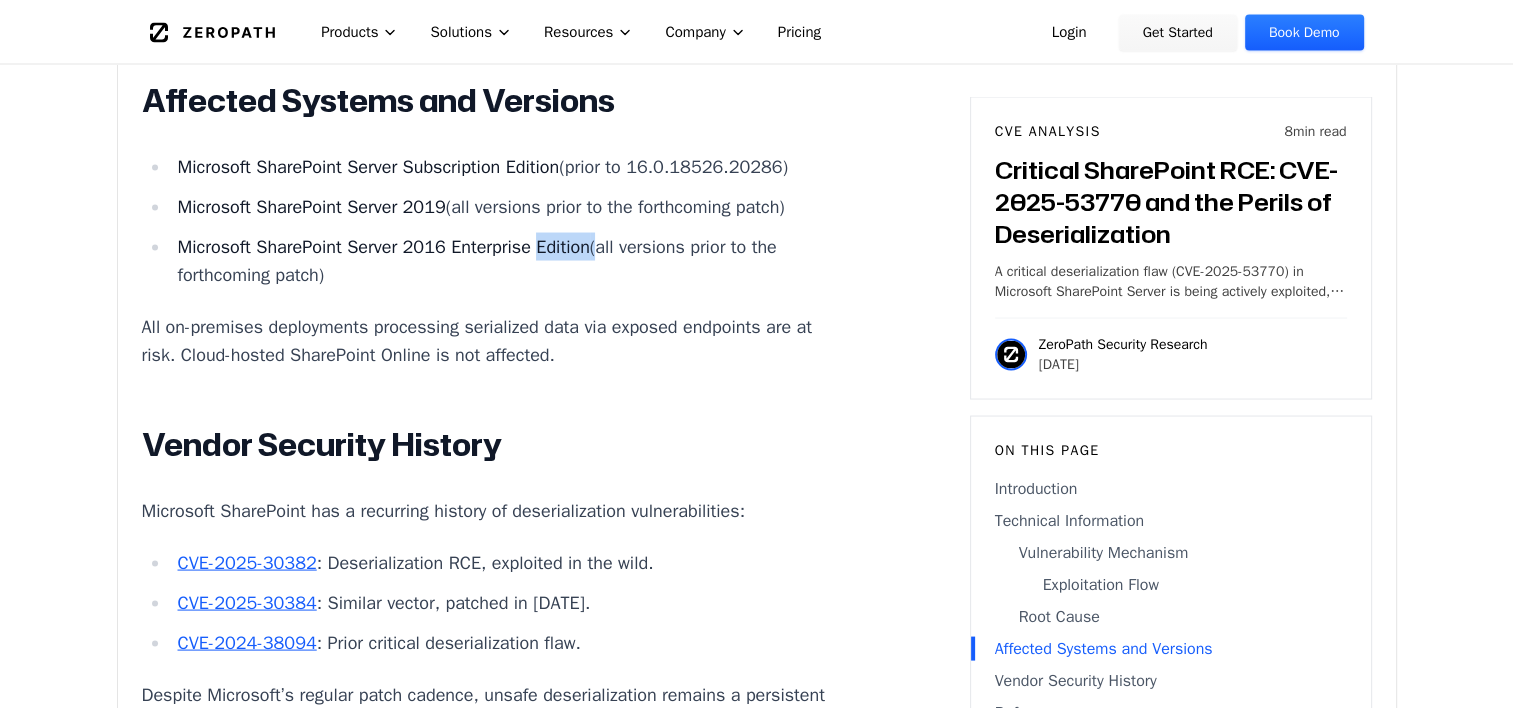 click on "Microsoft SharePoint Server 2016 Enterprise Edition" at bounding box center (383, 246) 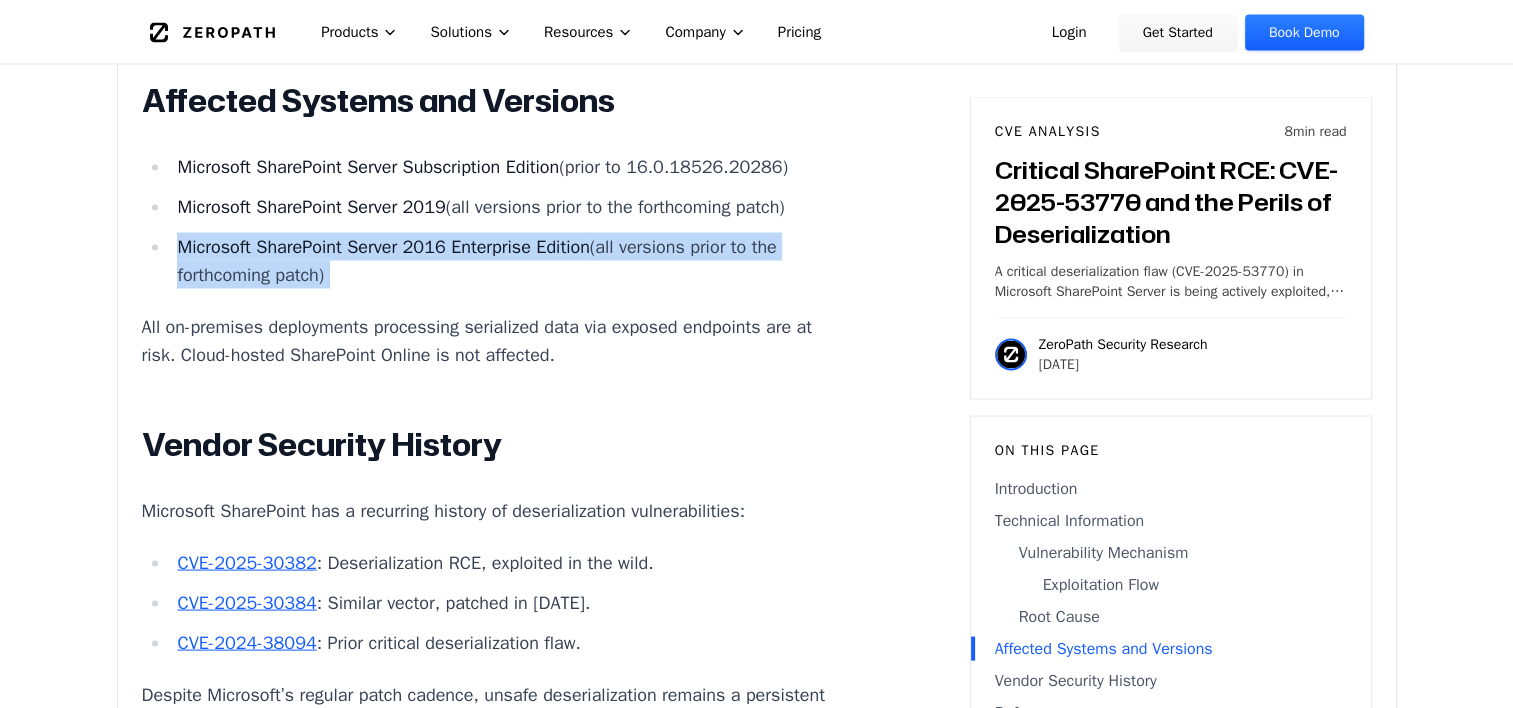 click on "Microsoft SharePoint Server 2016 Enterprise Edition" at bounding box center [383, 246] 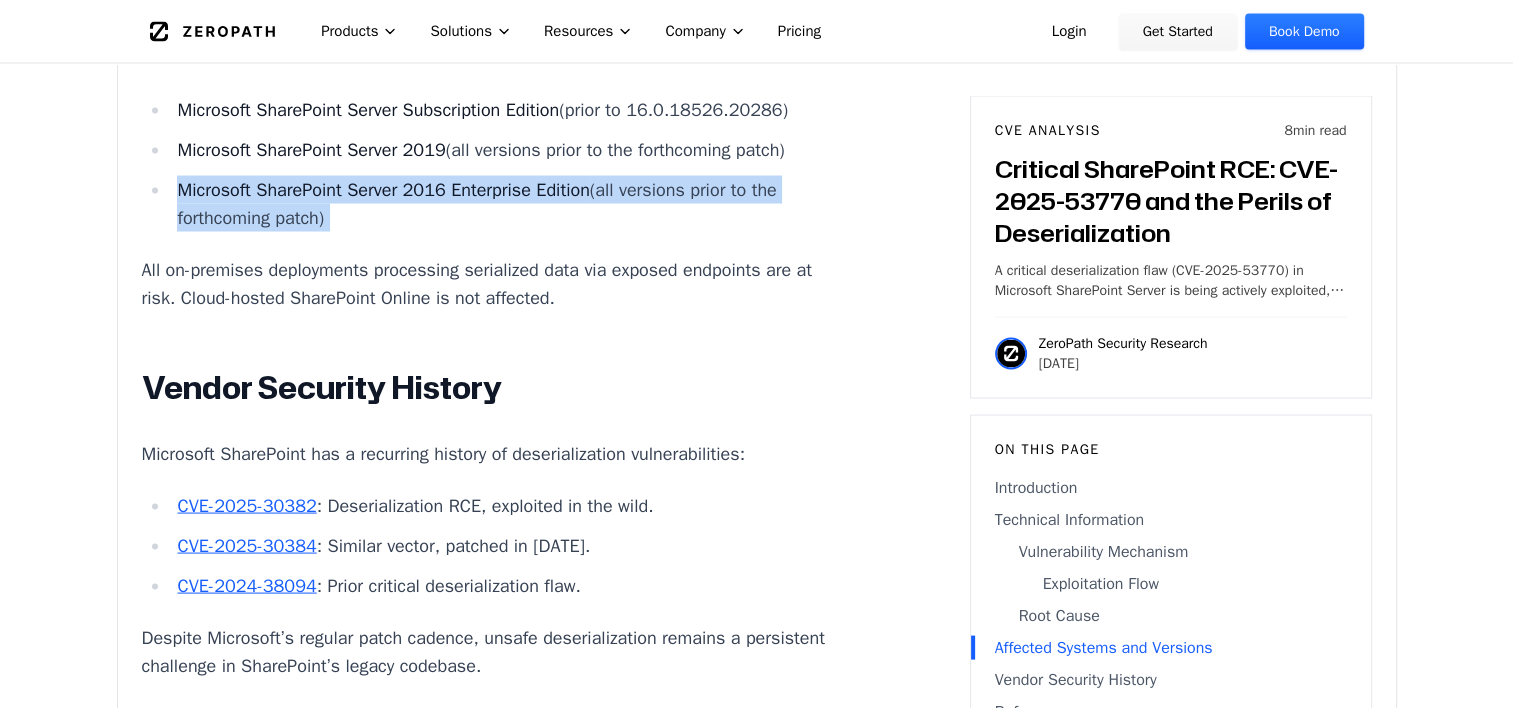scroll, scrollTop: 3907, scrollLeft: 0, axis: vertical 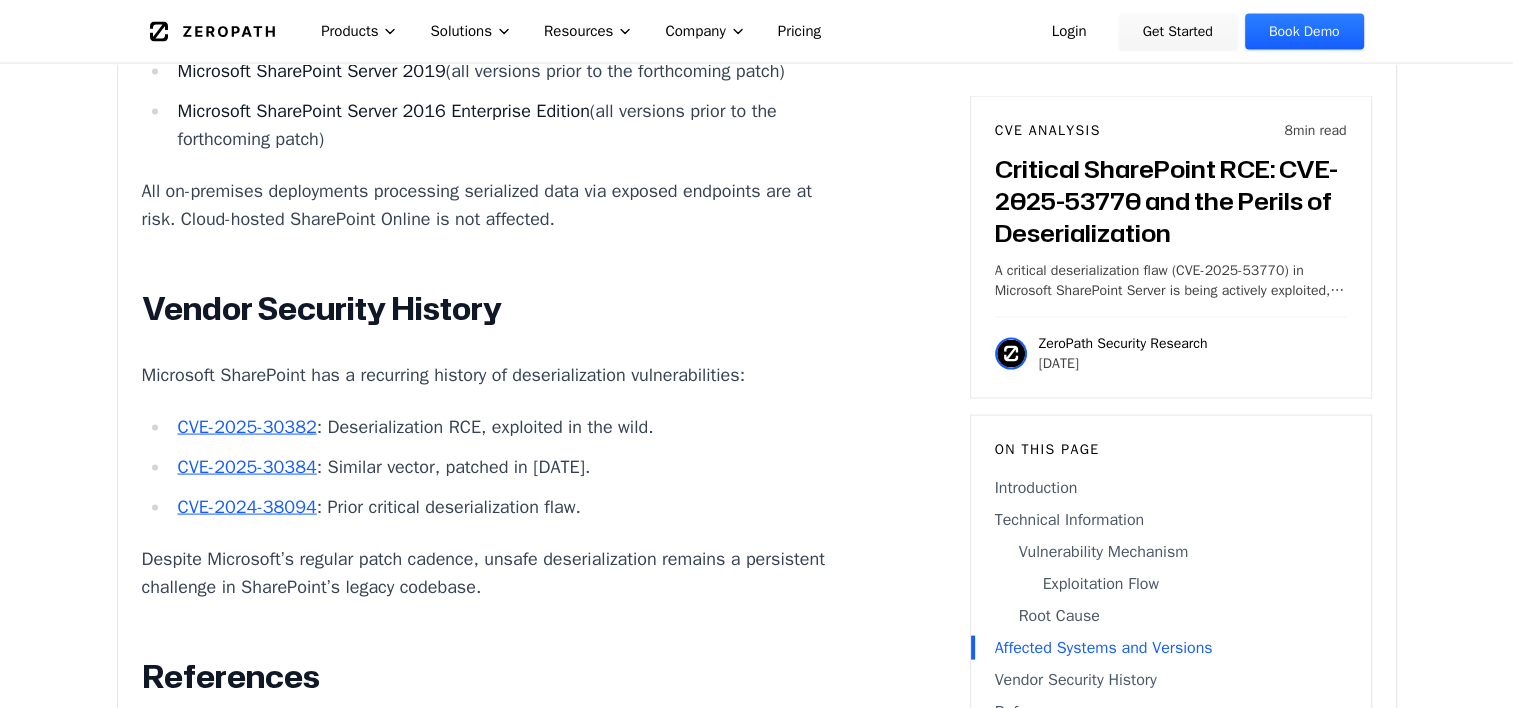 click on "Critical SharePoint RCE: CVE-2025-53770 and the Perils of Deserialization
Active exploitation, unauthenticated remote code execution, and no patch yet available—CVE-2025-53770 is a wake-up call for every organization running on-premises SharePoint Server.
Introduction
Attackers are actively breaching enterprise SharePoint deployments, gaining remote code execution with no credentials required. This is not a theoretical risk—CVE-2025-53770 is being exploited in the wild, and Microsoft has yet to release a patch. The vulnerability exposes the core of SharePoint’s data processing to deserialization attacks, allowing adversaries to hijack servers, deploy webshells, and move laterally across networks.
Technical Information
CVE-2025-53770 is a classic but devastating case of  unsafe deserialization of untrusted data  ( CWE-502
Vulnerability Mechanism
Attack Vector:  Remote, unauthenticated attackers send crafted HTTP POST requests to SharePoint endpoints (such as  /_api/web/lists" at bounding box center (493, -631) 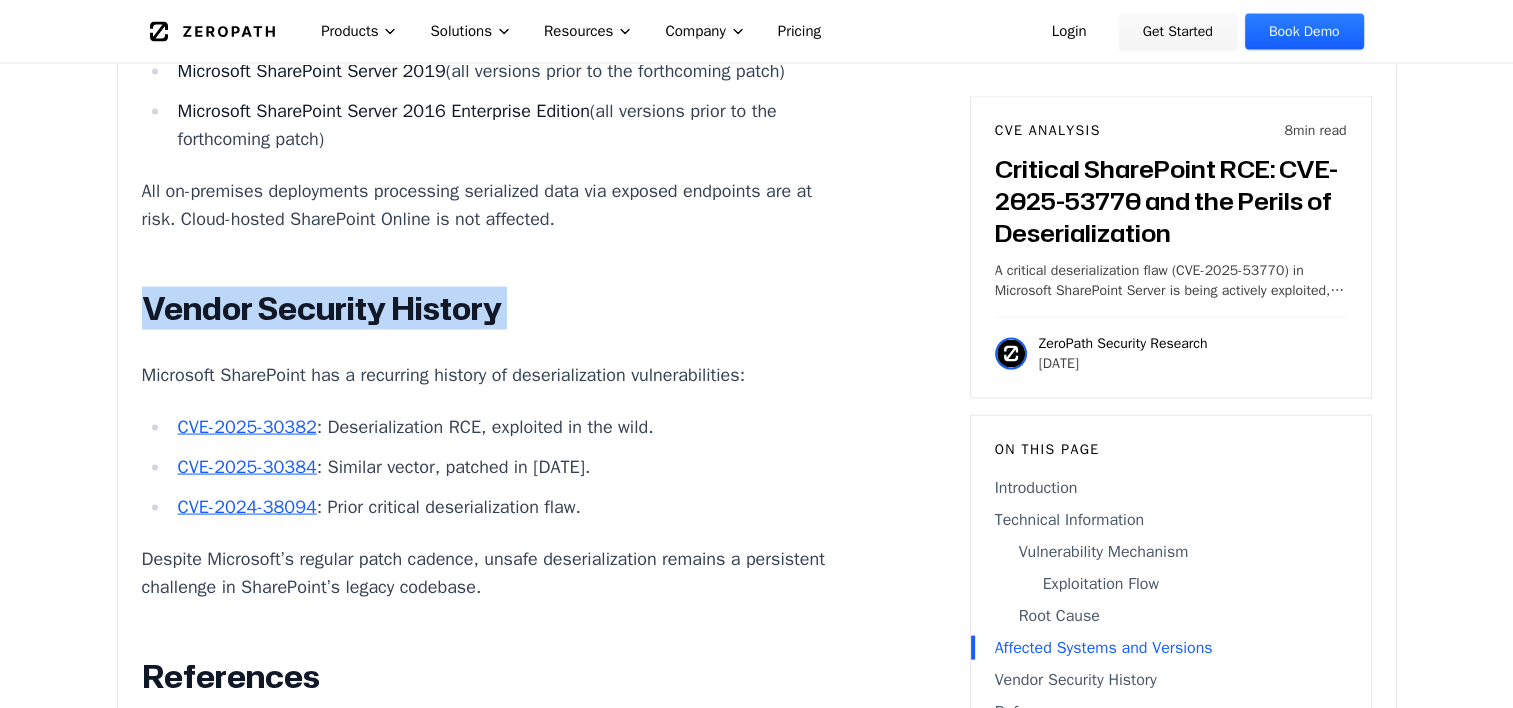 click on "Critical SharePoint RCE: CVE-2025-53770 and the Perils of Deserialization
Active exploitation, unauthenticated remote code execution, and no patch yet available—CVE-2025-53770 is a wake-up call for every organization running on-premises SharePoint Server.
Introduction
Attackers are actively breaching enterprise SharePoint deployments, gaining remote code execution with no credentials required. This is not a theoretical risk—CVE-2025-53770 is being exploited in the wild, and Microsoft has yet to release a patch. The vulnerability exposes the core of SharePoint’s data processing to deserialization attacks, allowing adversaries to hijack servers, deploy webshells, and move laterally across networks.
Technical Information
CVE-2025-53770 is a classic but devastating case of  unsafe deserialization of untrusted data  ( CWE-502
Vulnerability Mechanism
Attack Vector:  Remote, unauthenticated attackers send crafted HTTP POST requests to SharePoint endpoints (such as  /_api/web/lists" at bounding box center (493, -631) 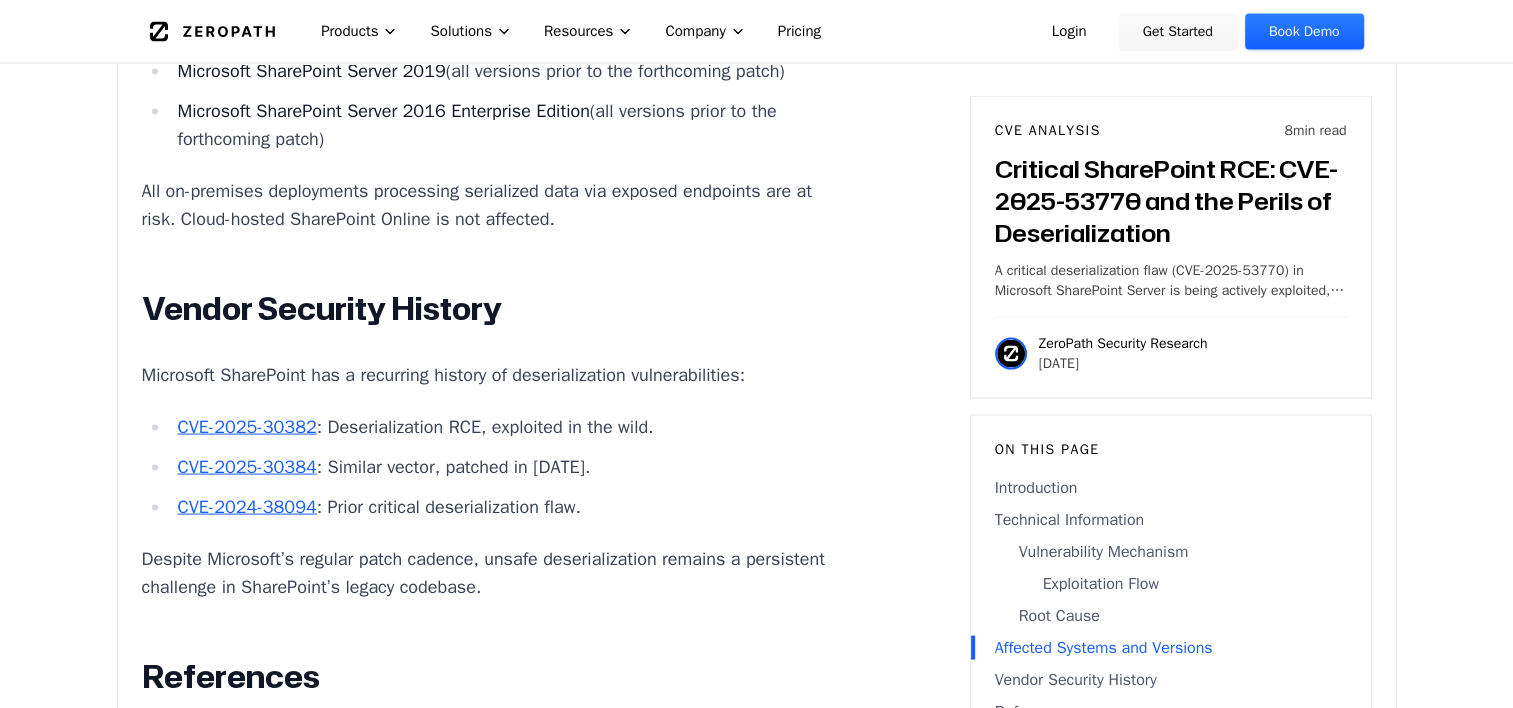 drag, startPoint x: 556, startPoint y: 388, endPoint x: 487, endPoint y: 488, distance: 121.49486 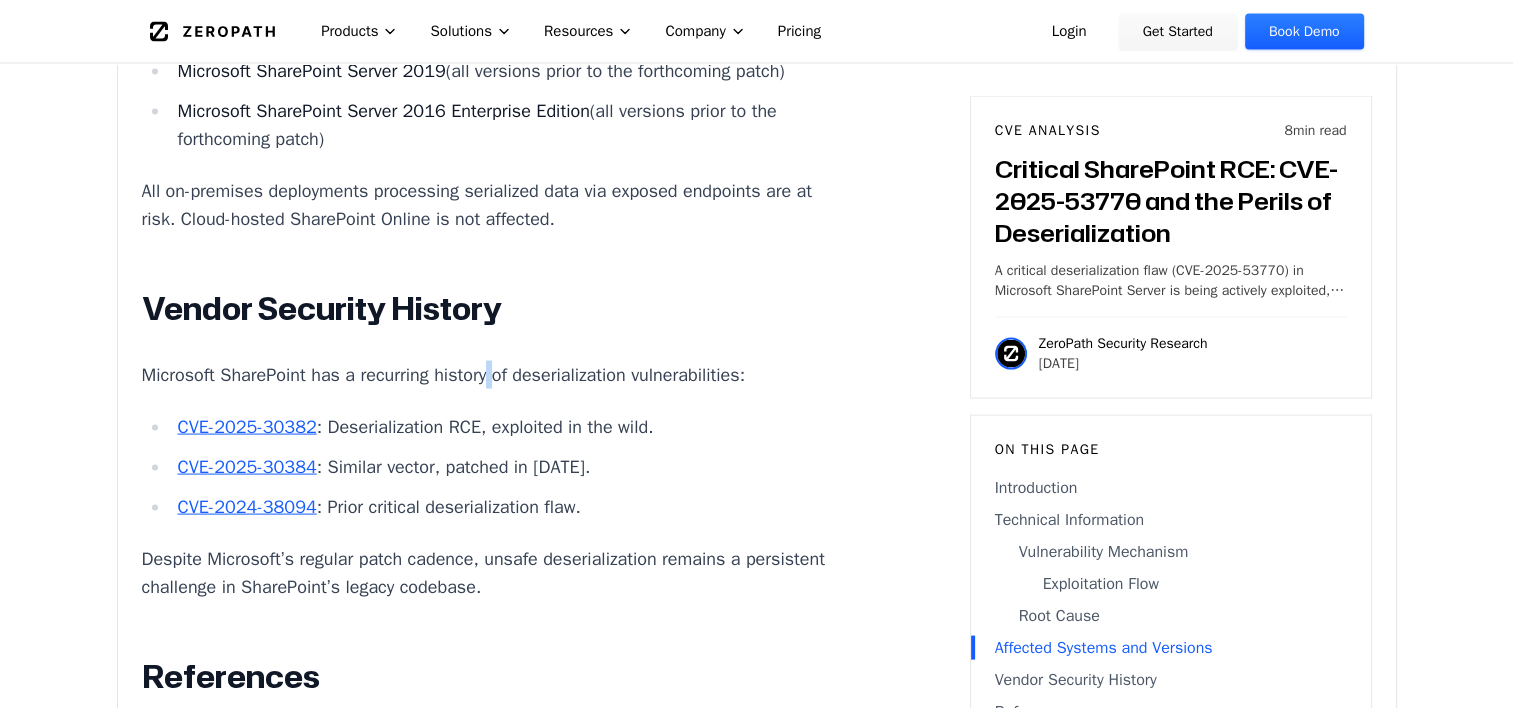 click on "Critical SharePoint RCE: CVE-2025-53770 and the Perils of Deserialization
Active exploitation, unauthenticated remote code execution, and no patch yet available—CVE-2025-53770 is a wake-up call for every organization running on-premises SharePoint Server.
Introduction
Attackers are actively breaching enterprise SharePoint deployments, gaining remote code execution with no credentials required. This is not a theoretical risk—CVE-2025-53770 is being exploited in the wild, and Microsoft has yet to release a patch. The vulnerability exposes the core of SharePoint’s data processing to deserialization attacks, allowing adversaries to hijack servers, deploy webshells, and move laterally across networks.
Technical Information
CVE-2025-53770 is a classic but devastating case of  unsafe deserialization of untrusted data  ( CWE-502
Vulnerability Mechanism
Attack Vector:  Remote, unauthenticated attackers send crafted HTTP POST requests to SharePoint endpoints (such as  /_api/web/lists" at bounding box center (493, -631) 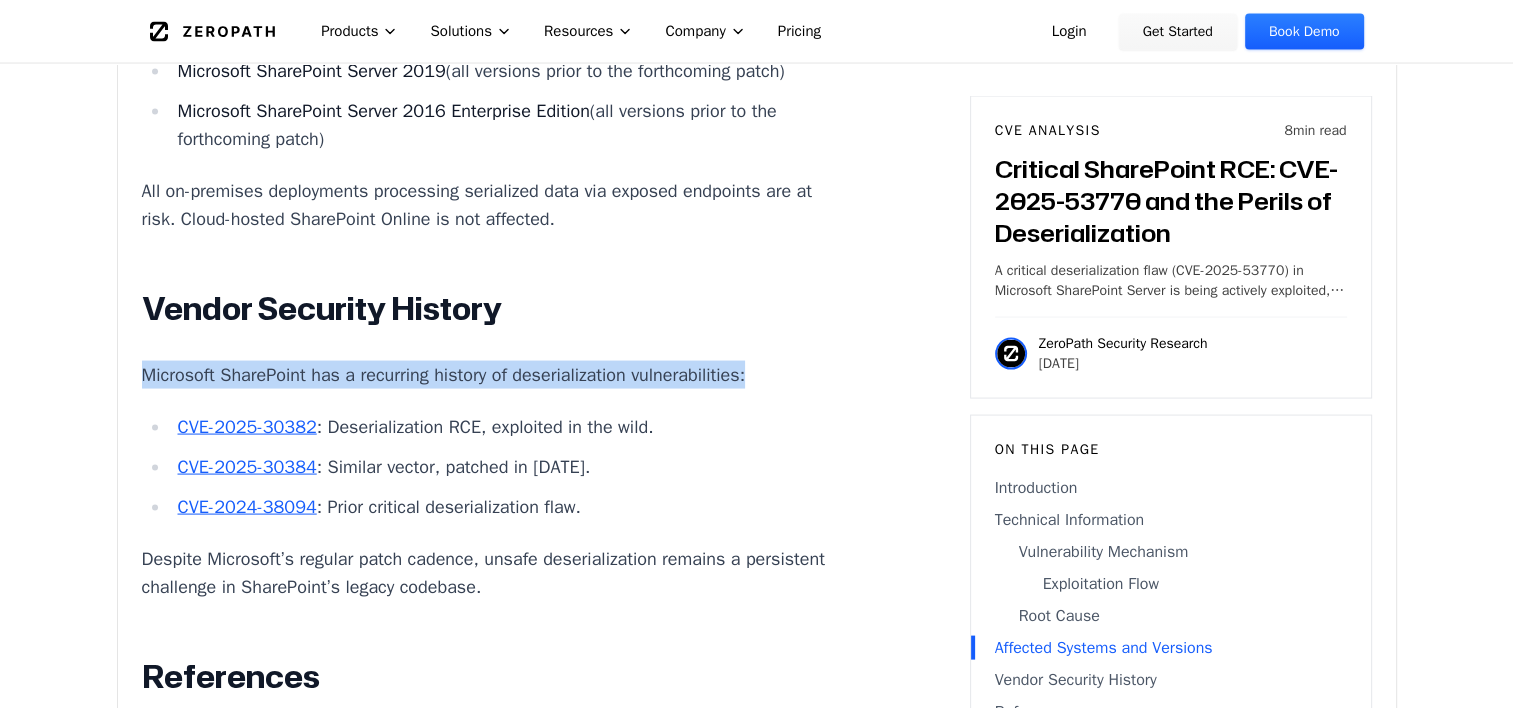 click on "Critical SharePoint RCE: CVE-2025-53770 and the Perils of Deserialization
Active exploitation, unauthenticated remote code execution, and no patch yet available—CVE-2025-53770 is a wake-up call for every organization running on-premises SharePoint Server.
Introduction
Attackers are actively breaching enterprise SharePoint deployments, gaining remote code execution with no credentials required. This is not a theoretical risk—CVE-2025-53770 is being exploited in the wild, and Microsoft has yet to release a patch. The vulnerability exposes the core of SharePoint’s data processing to deserialization attacks, allowing adversaries to hijack servers, deploy webshells, and move laterally across networks.
Technical Information
CVE-2025-53770 is a classic but devastating case of  unsafe deserialization of untrusted data  ( CWE-502
Vulnerability Mechanism
Attack Vector:  Remote, unauthenticated attackers send crafted HTTP POST requests to SharePoint endpoints (such as  /_api/web/lists" at bounding box center [493, -631] 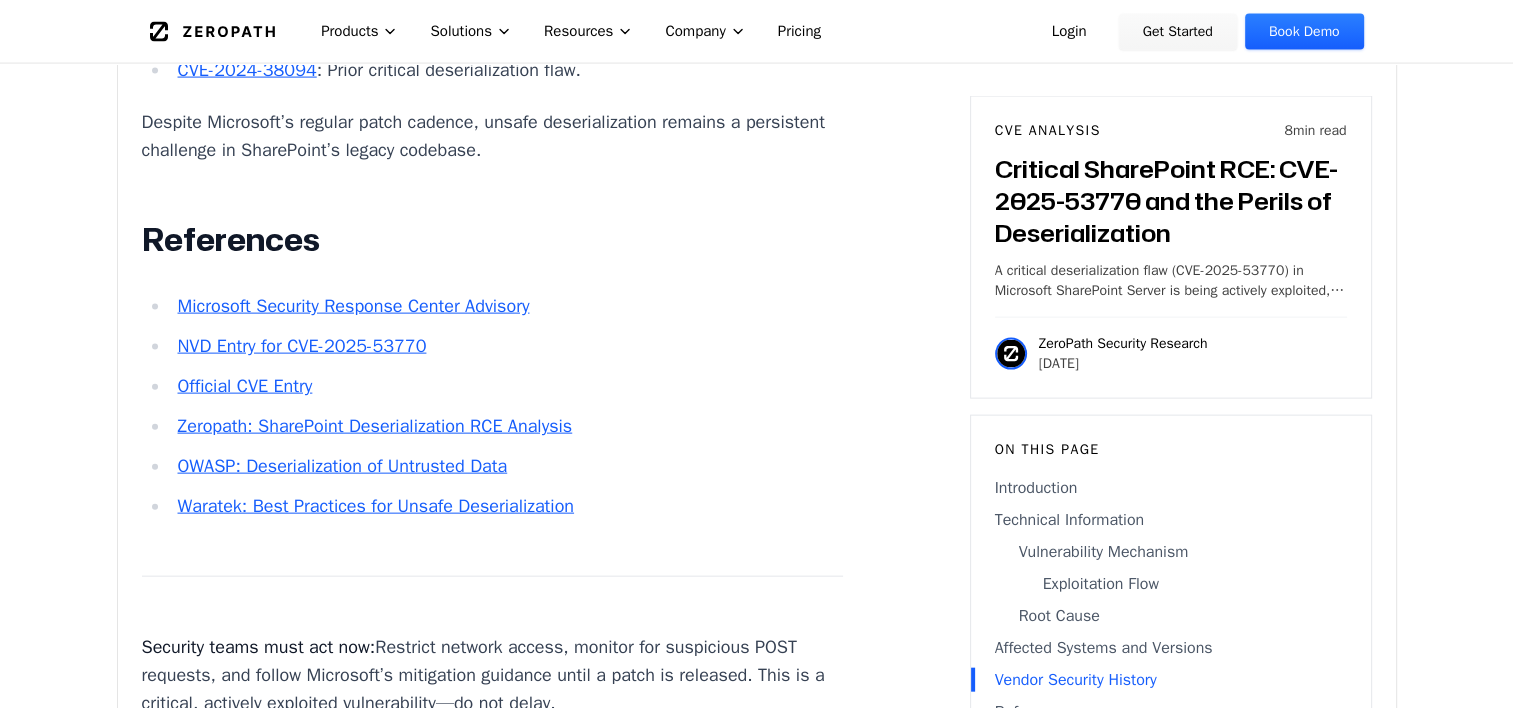 scroll, scrollTop: 4344, scrollLeft: 0, axis: vertical 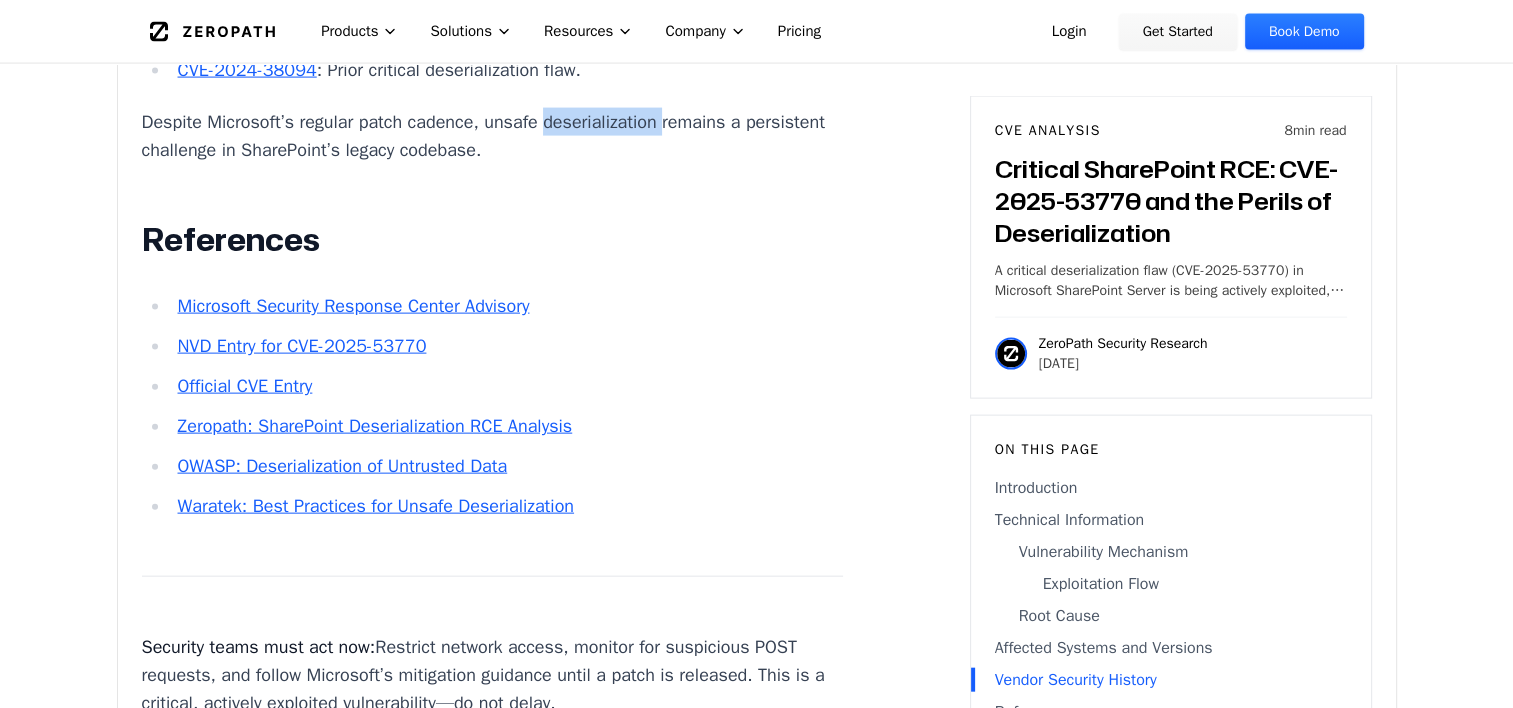 click on "Despite Microsoft’s regular patch cadence, unsafe deserialization remains a persistent challenge in SharePoint’s legacy codebase." at bounding box center (493, 136) 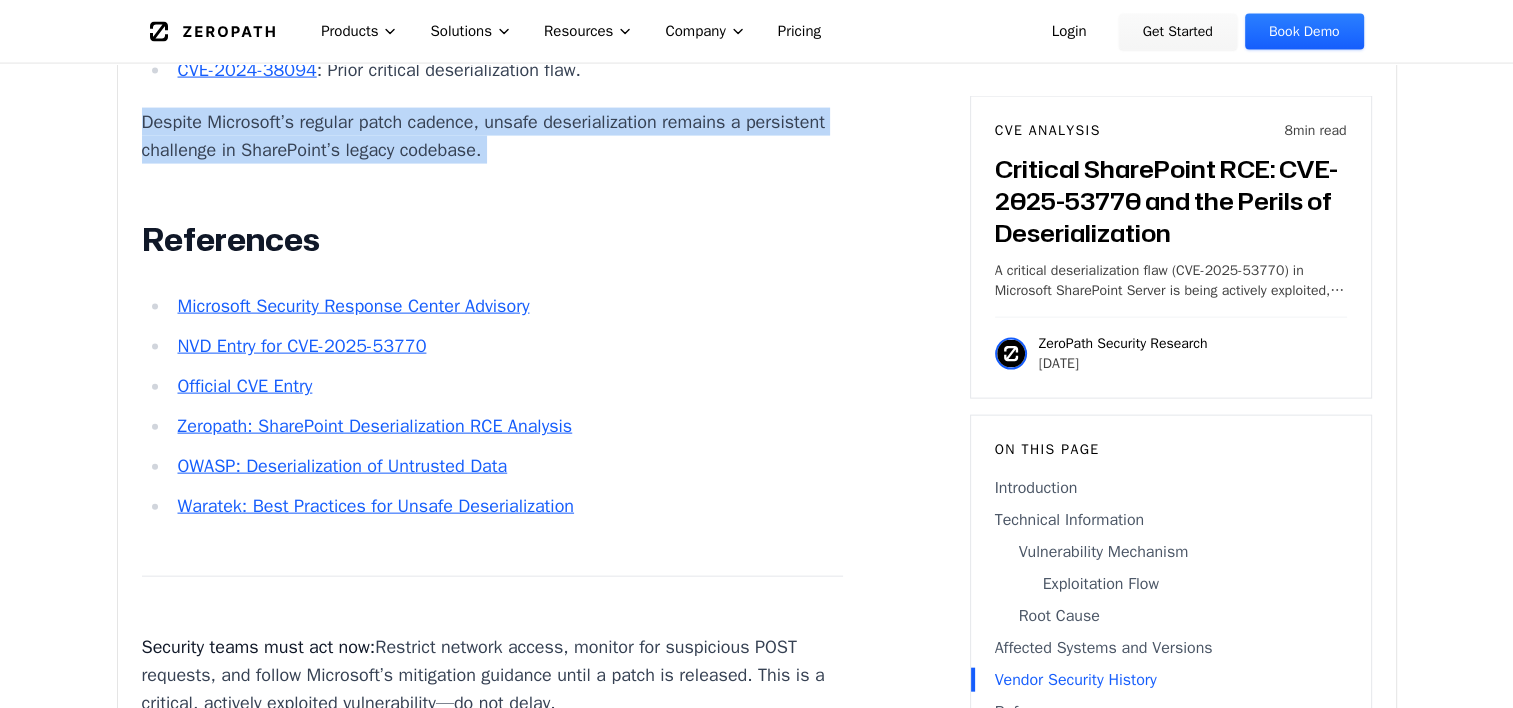 click on "Despite Microsoft’s regular patch cadence, unsafe deserialization remains a persistent challenge in SharePoint’s legacy codebase." at bounding box center [493, 136] 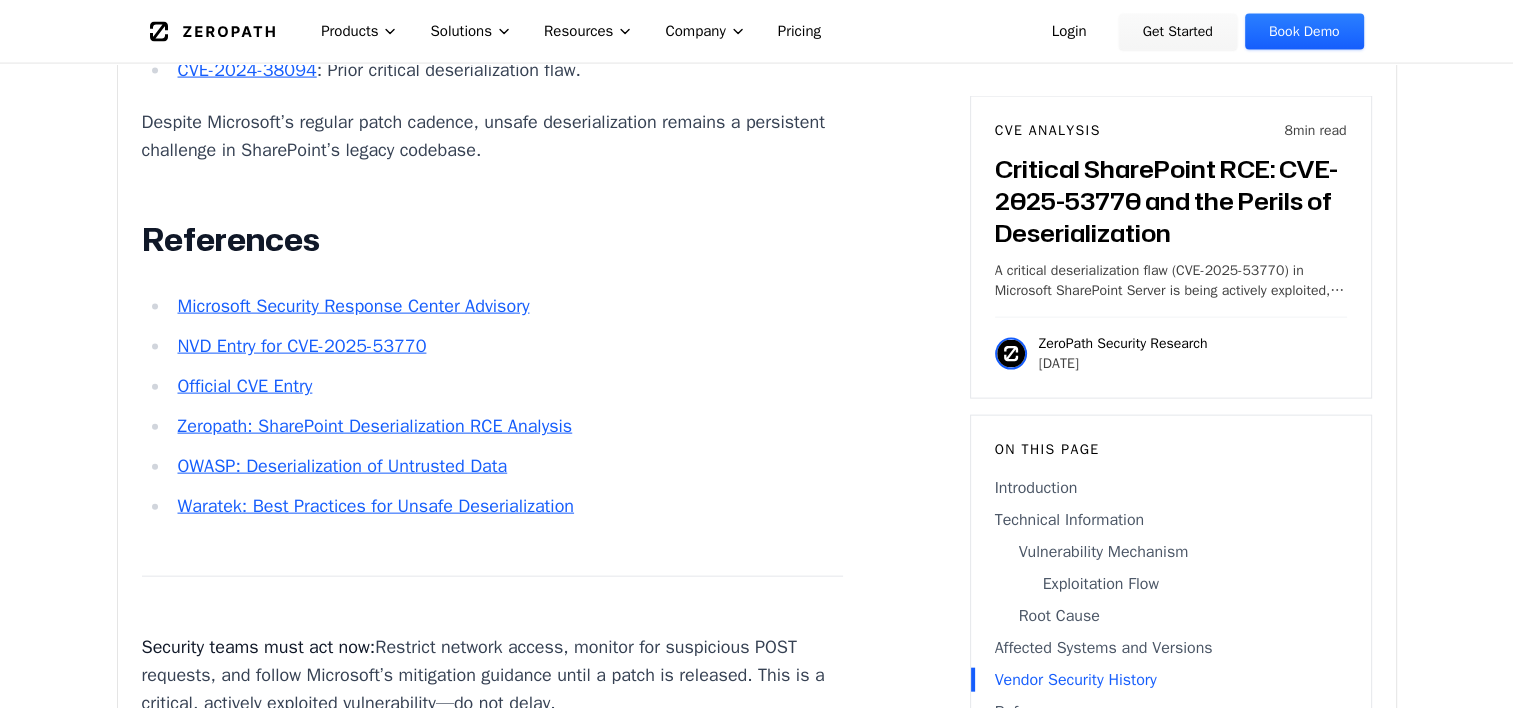 drag, startPoint x: 578, startPoint y: 267, endPoint x: 621, endPoint y: 341, distance: 85.58621 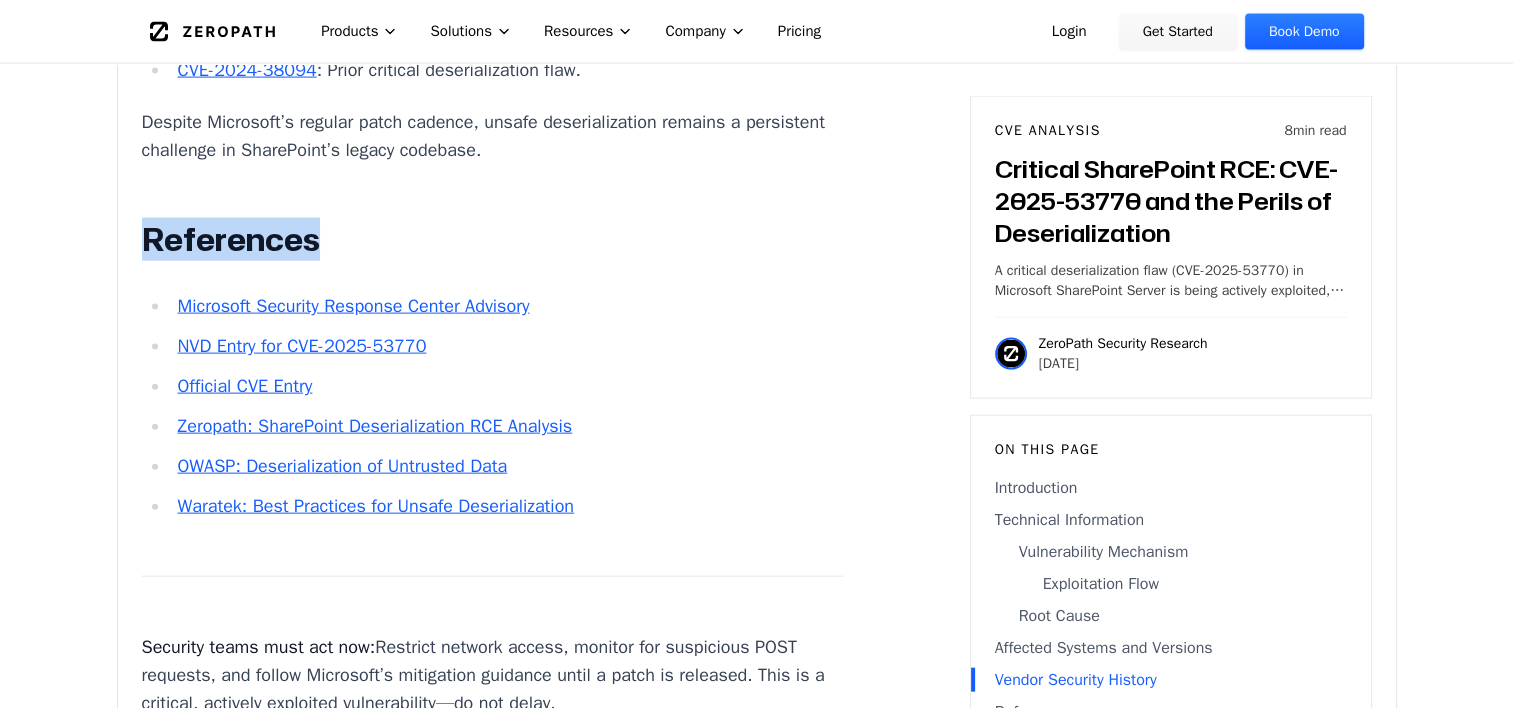 click on "Critical SharePoint RCE: CVE-2025-53770 and the Perils of Deserialization
Active exploitation, unauthenticated remote code execution, and no patch yet available—CVE-2025-53770 is a wake-up call for every organization running on-premises SharePoint Server.
Introduction
Attackers are actively breaching enterprise SharePoint deployments, gaining remote code execution with no credentials required. This is not a theoretical risk—CVE-2025-53770 is being exploited in the wild, and Microsoft has yet to release a patch. The vulnerability exposes the core of SharePoint’s data processing to deserialization attacks, allowing adversaries to hijack servers, deploy webshells, and move laterally across networks.
Technical Information
CVE-2025-53770 is a classic but devastating case of  unsafe deserialization of untrusted data  ( CWE-502
Vulnerability Mechanism
Attack Vector:  Remote, unauthenticated attackers send crafted HTTP POST requests to SharePoint endpoints (such as  /_api/web/lists" at bounding box center (493, -1068) 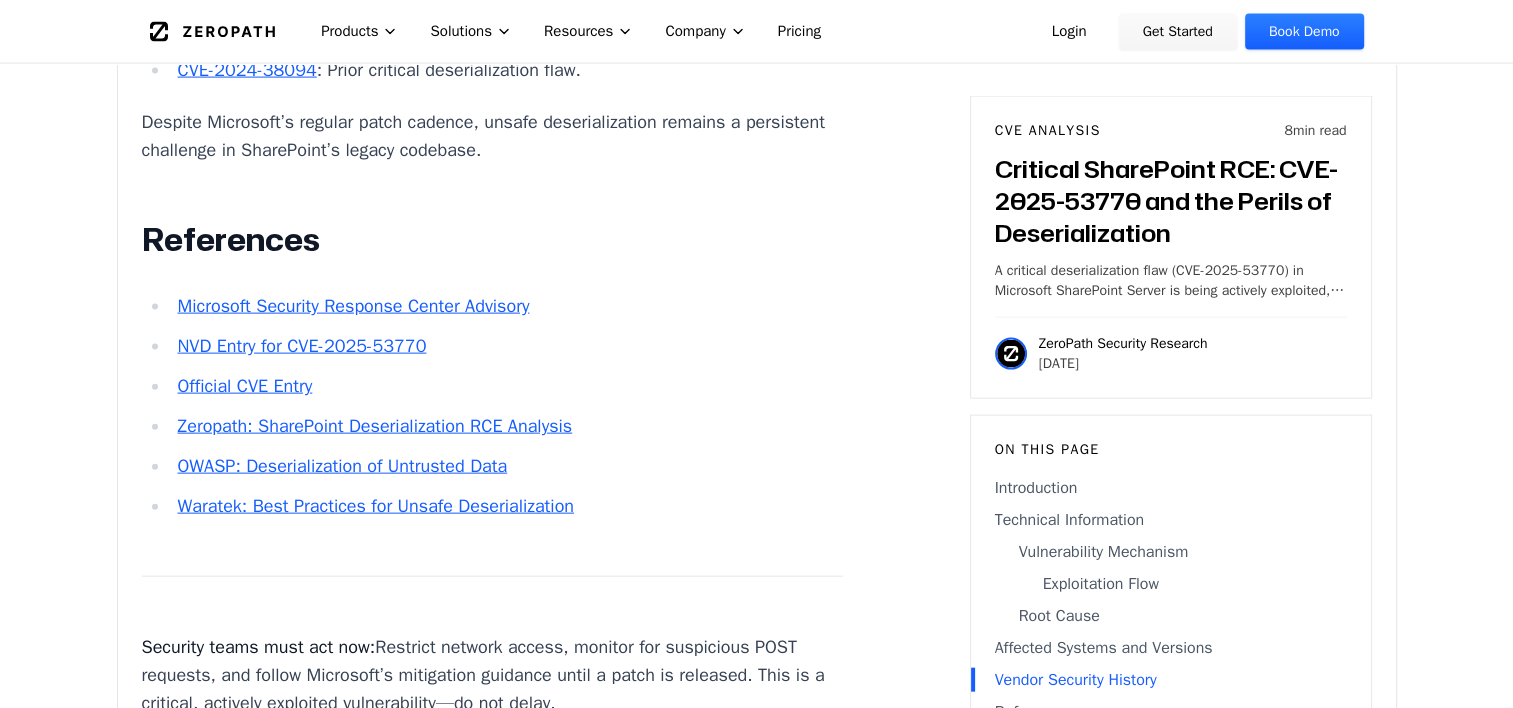 drag, startPoint x: 621, startPoint y: 341, endPoint x: 562, endPoint y: 241, distance: 116.10771 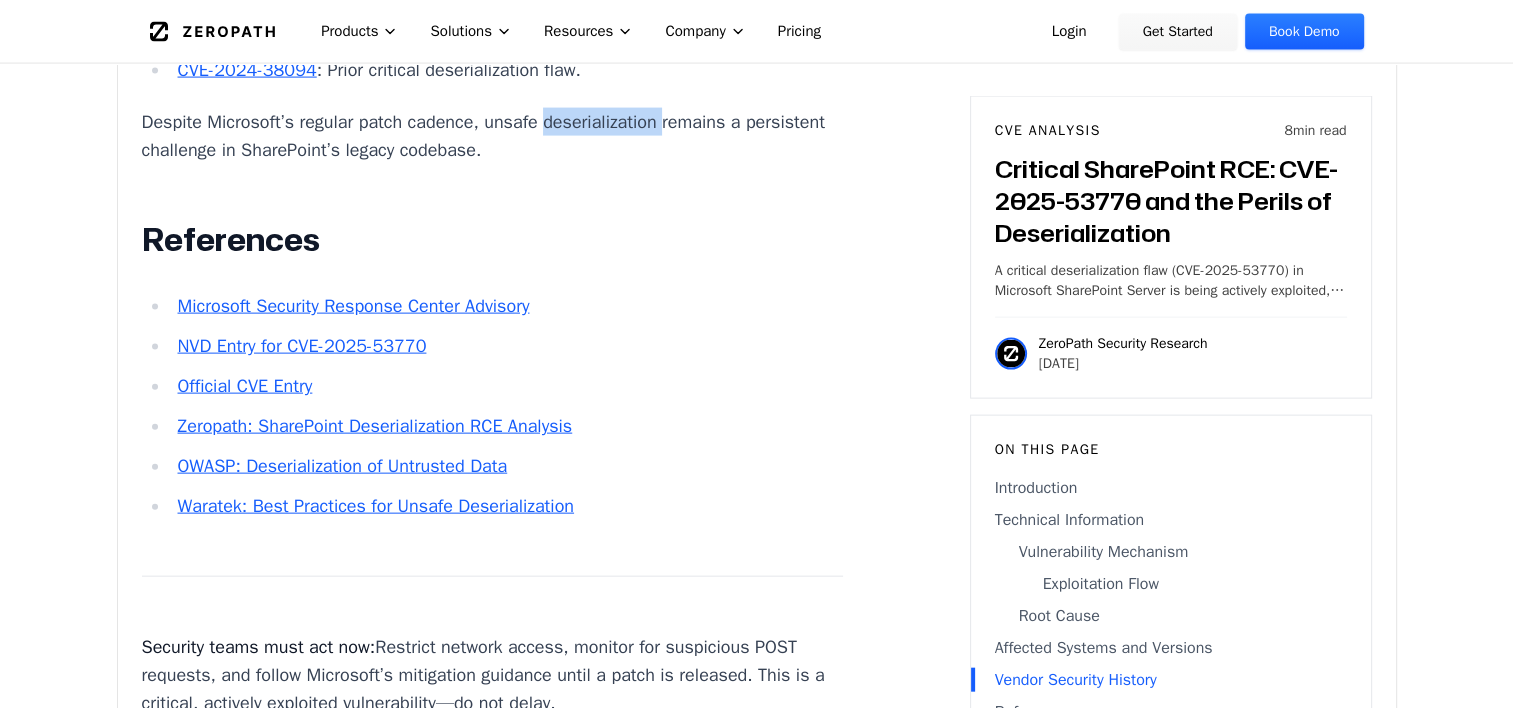 click on "Despite Microsoft’s regular patch cadence, unsafe deserialization remains a persistent challenge in SharePoint’s legacy codebase." at bounding box center [493, 136] 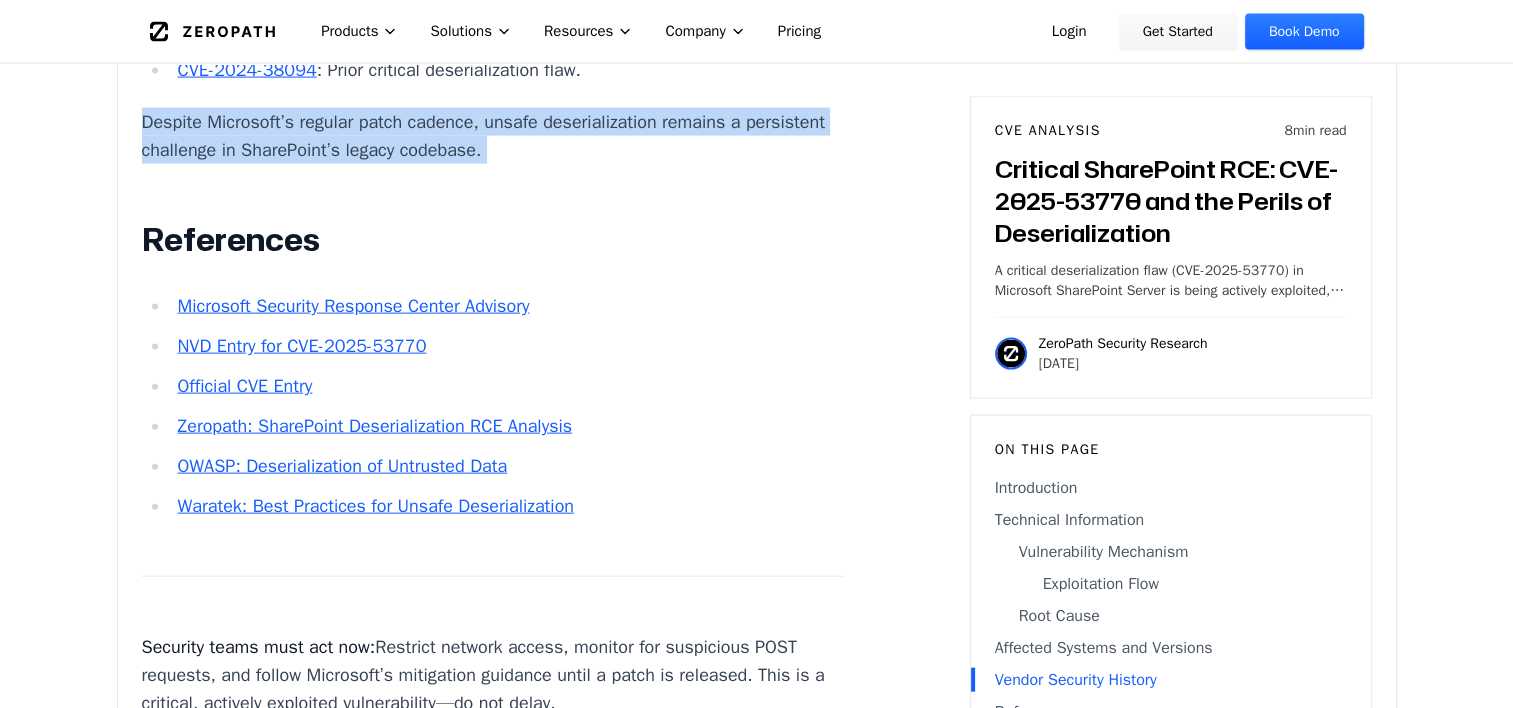 click on "Despite Microsoft’s regular patch cadence, unsafe deserialization remains a persistent challenge in SharePoint’s legacy codebase." at bounding box center (493, 136) 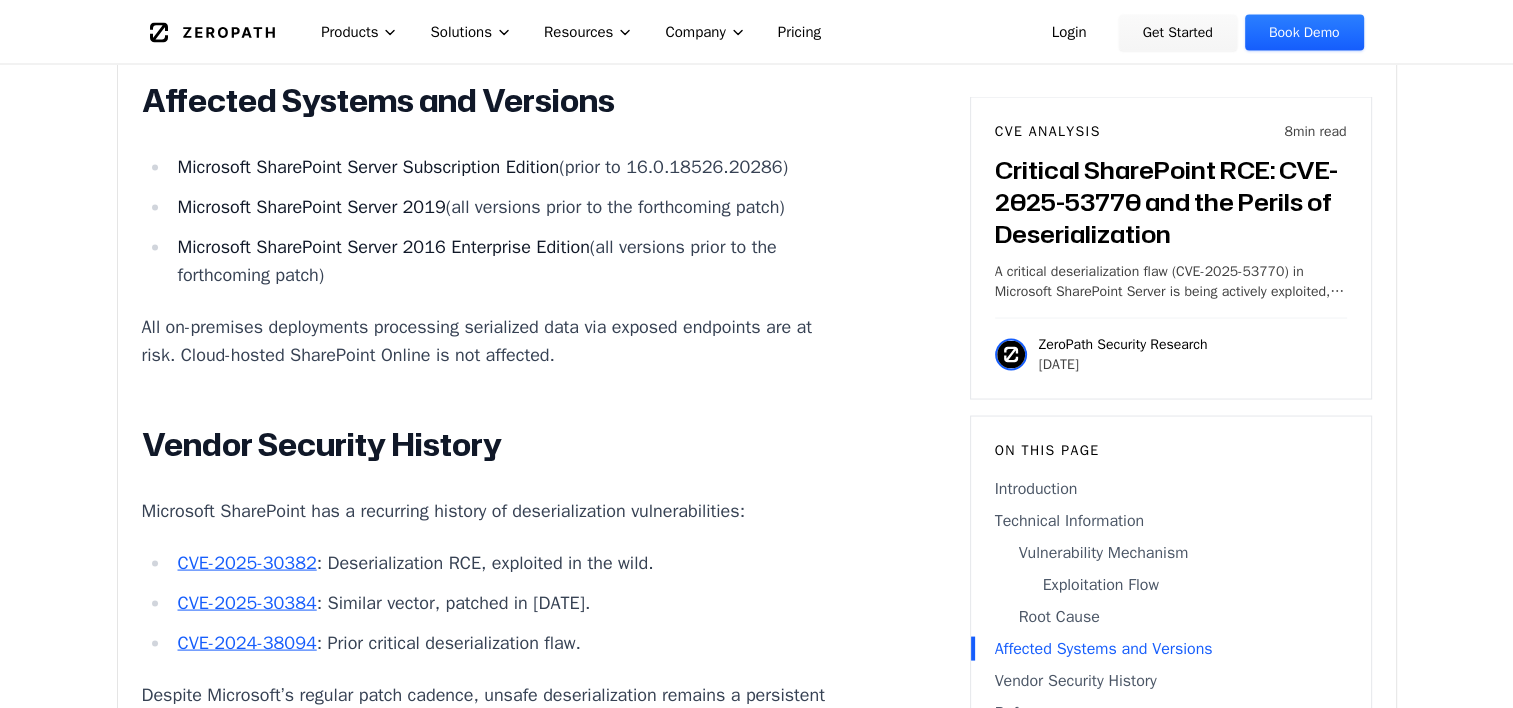 scroll, scrollTop: 3764, scrollLeft: 0, axis: vertical 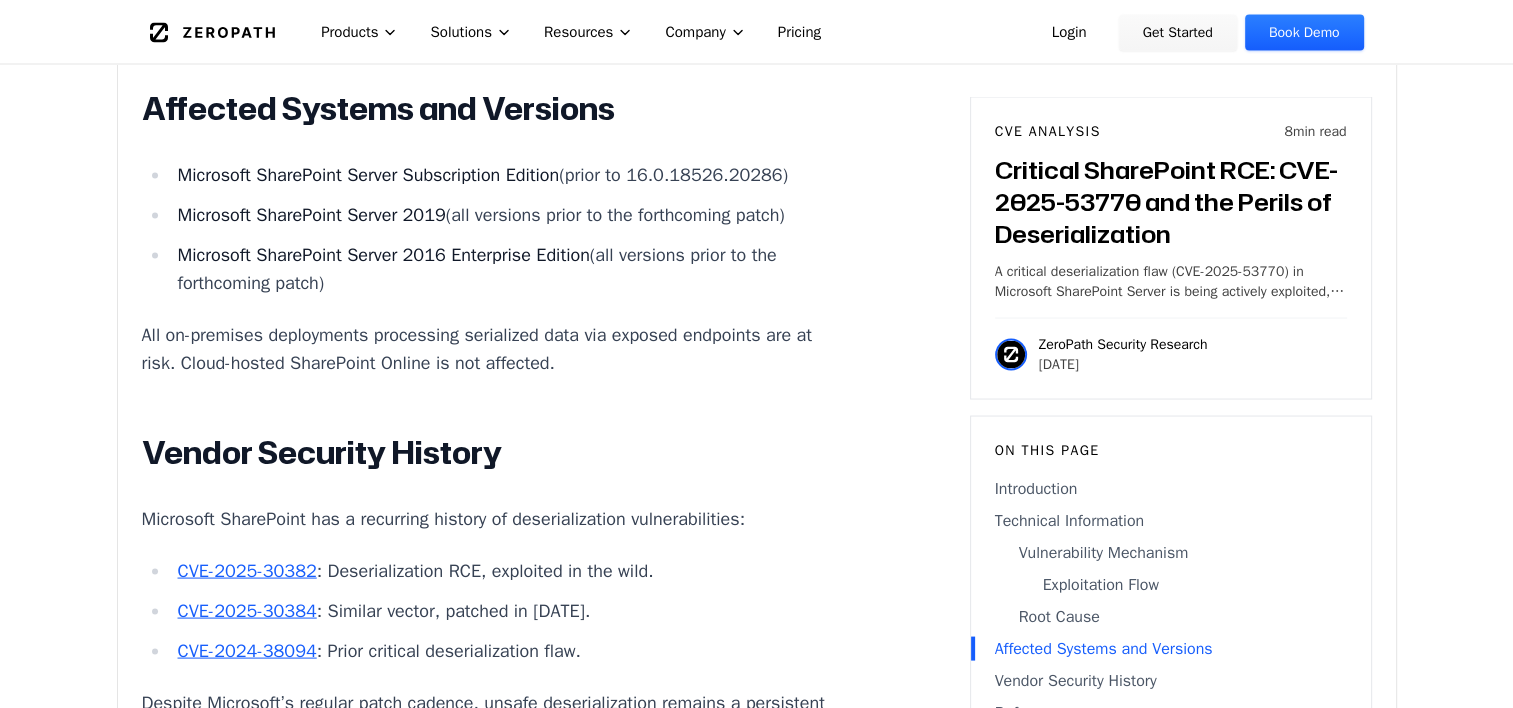 click on "Microsoft SharePoint Server Subscription Edition  (prior to 16.0.18526.20286)" at bounding box center [507, 174] 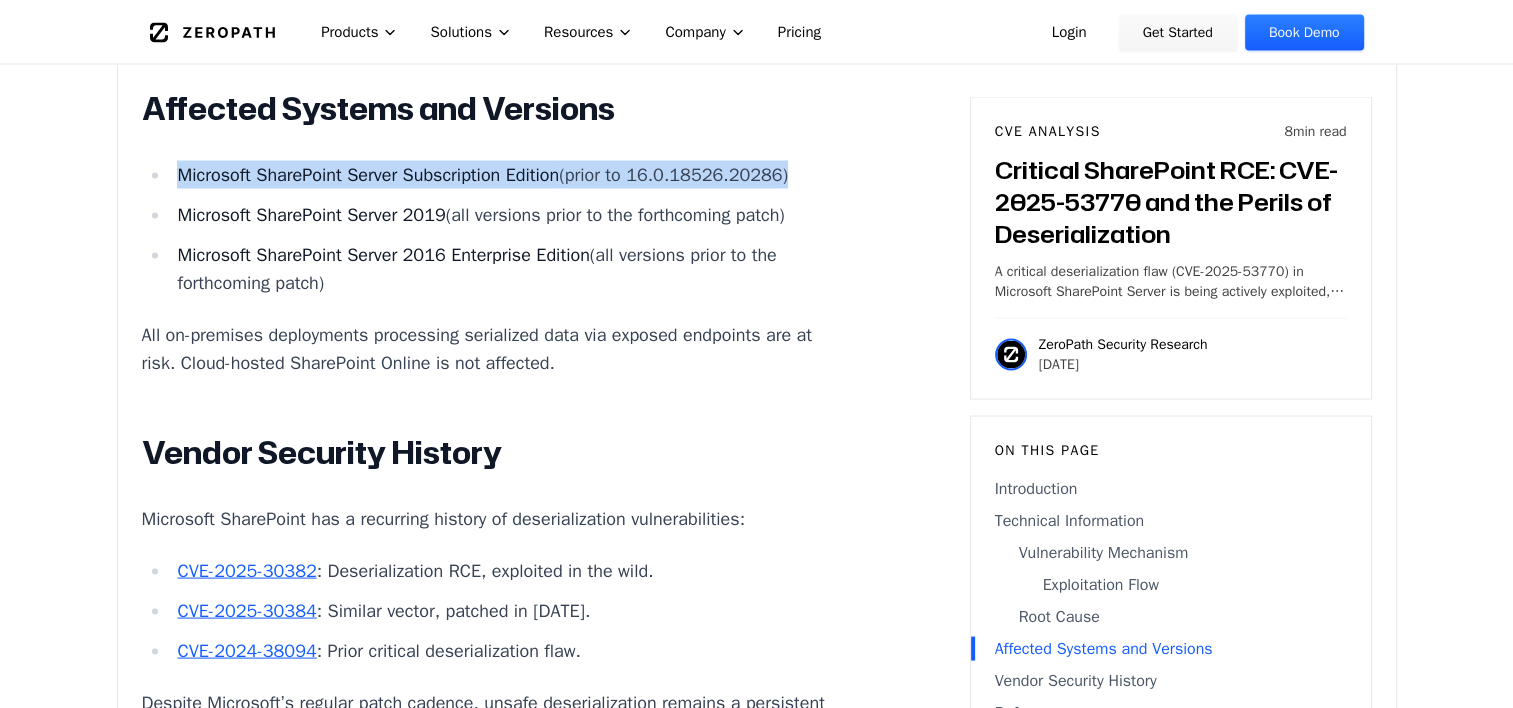 click on "Microsoft SharePoint Server Subscription Edition  (prior to 16.0.18526.20286)" at bounding box center [507, 174] 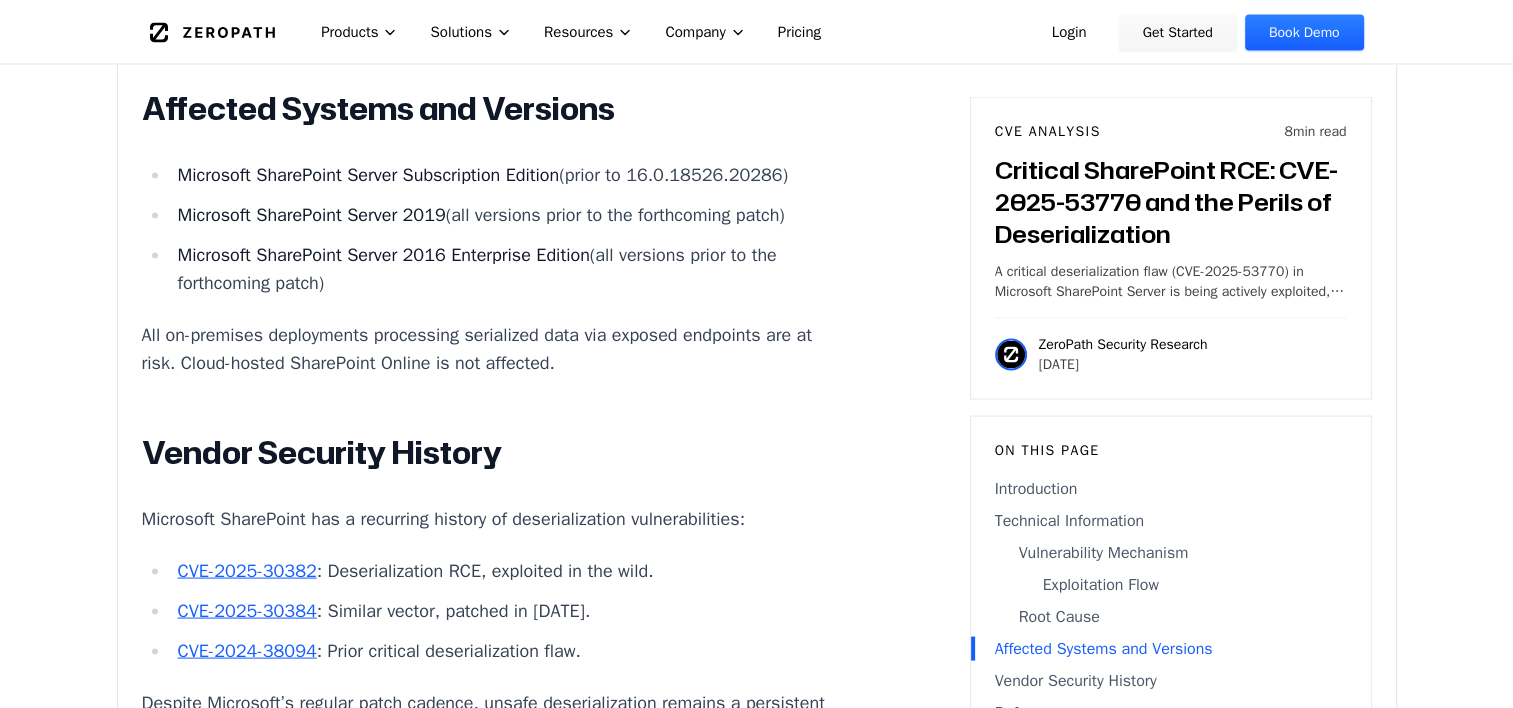 drag, startPoint x: 566, startPoint y: 292, endPoint x: 560, endPoint y: 312, distance: 20.880613 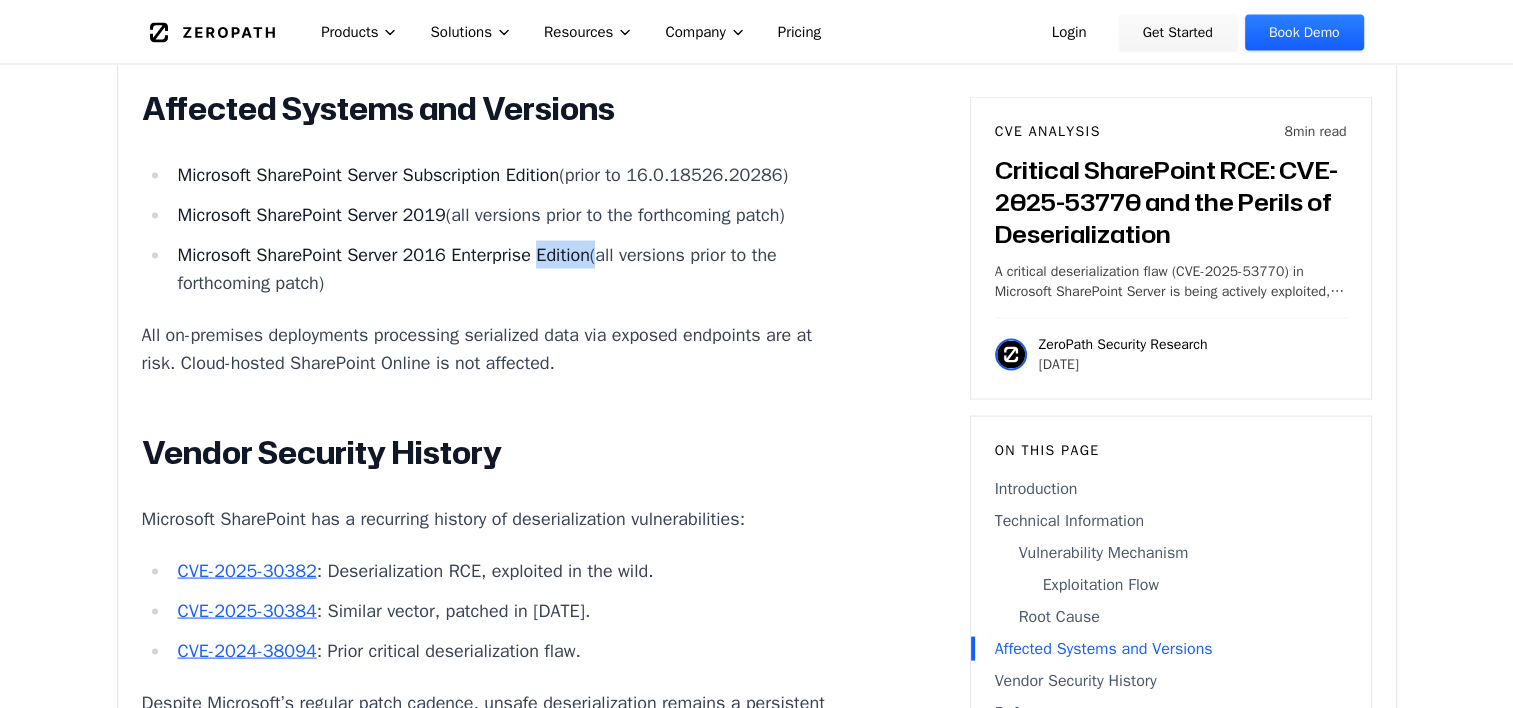 click on "Microsoft SharePoint Server Subscription Edition  (prior to 16.0.18526.20286)
Microsoft SharePoint Server 2019  (all versions prior to the forthcoming patch)
Microsoft SharePoint Server 2016 Enterprise Edition  (all versions prior to the forthcoming patch)" at bounding box center [493, 228] 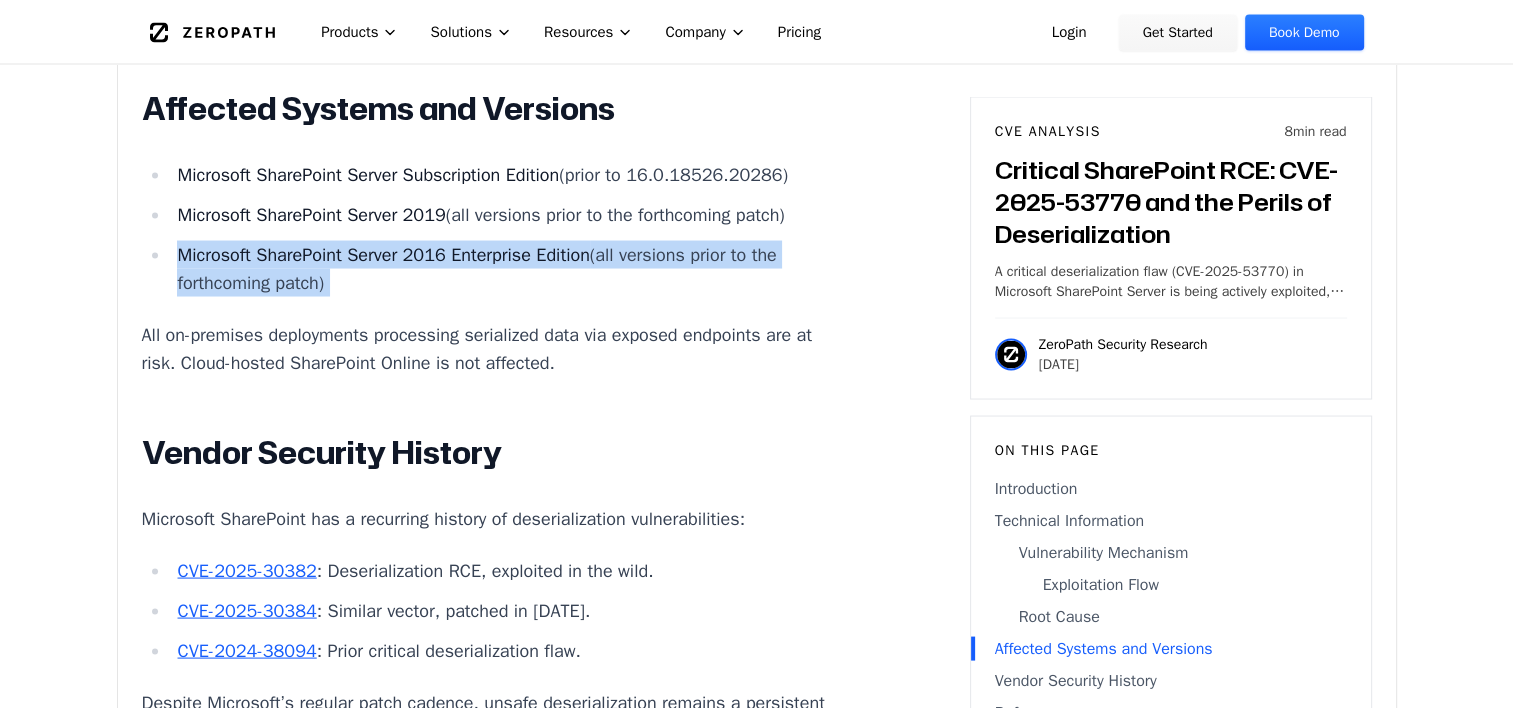 click on "Microsoft SharePoint Server Subscription Edition  (prior to 16.0.18526.20286)
Microsoft SharePoint Server 2019  (all versions prior to the forthcoming patch)
Microsoft SharePoint Server 2016 Enterprise Edition  (all versions prior to the forthcoming patch)" at bounding box center (493, 228) 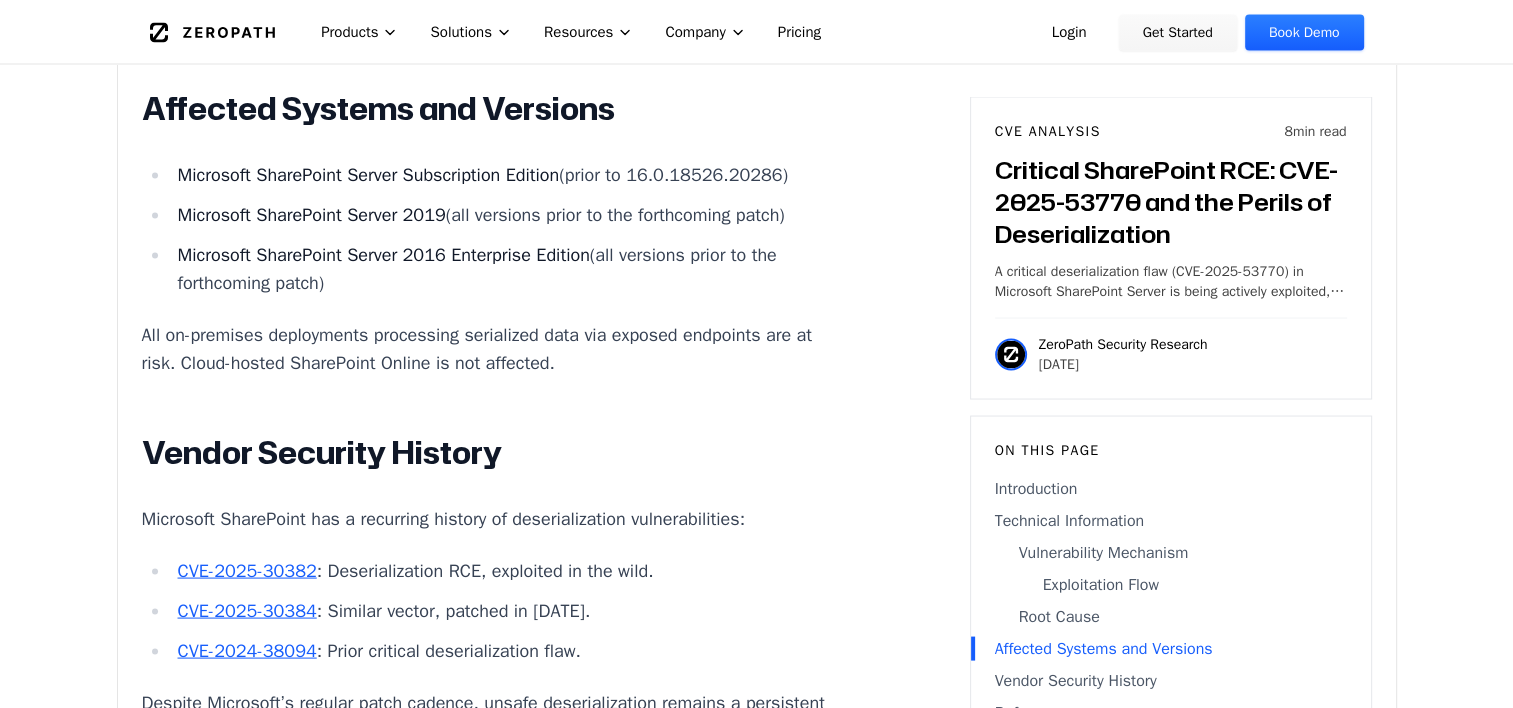 drag, startPoint x: 551, startPoint y: 426, endPoint x: 552, endPoint y: 488, distance: 62.008064 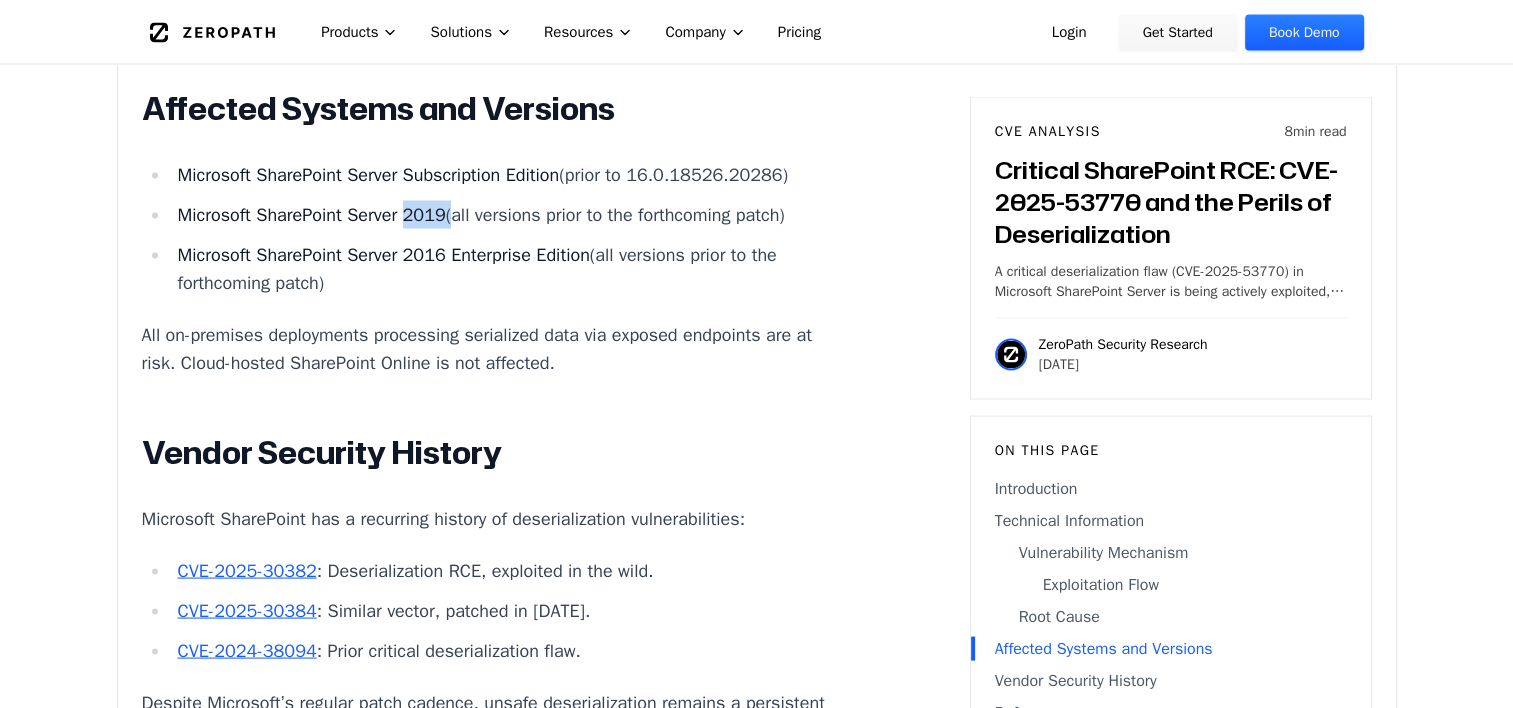 click on "Microsoft SharePoint Server 2019" at bounding box center [311, 214] 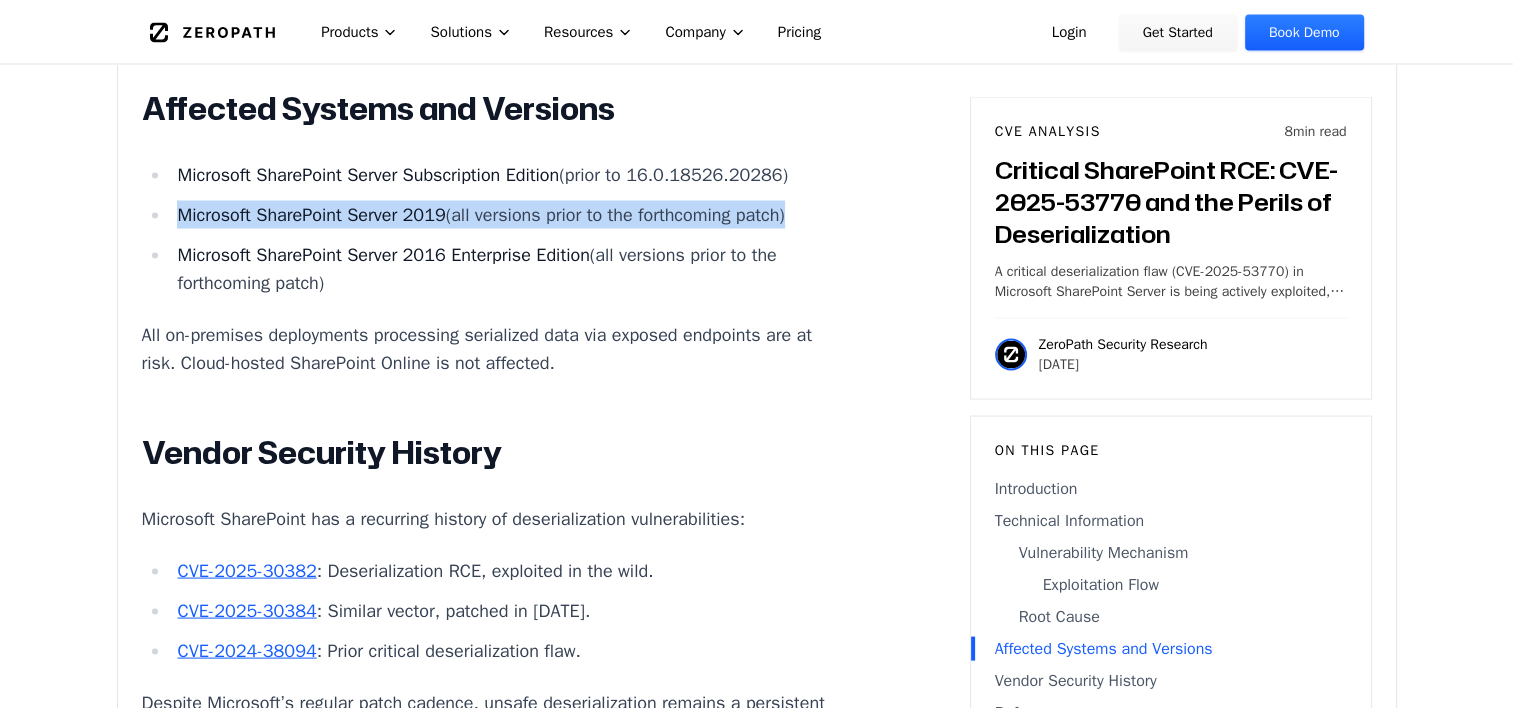 click on "Microsoft SharePoint Server 2019" at bounding box center [311, 214] 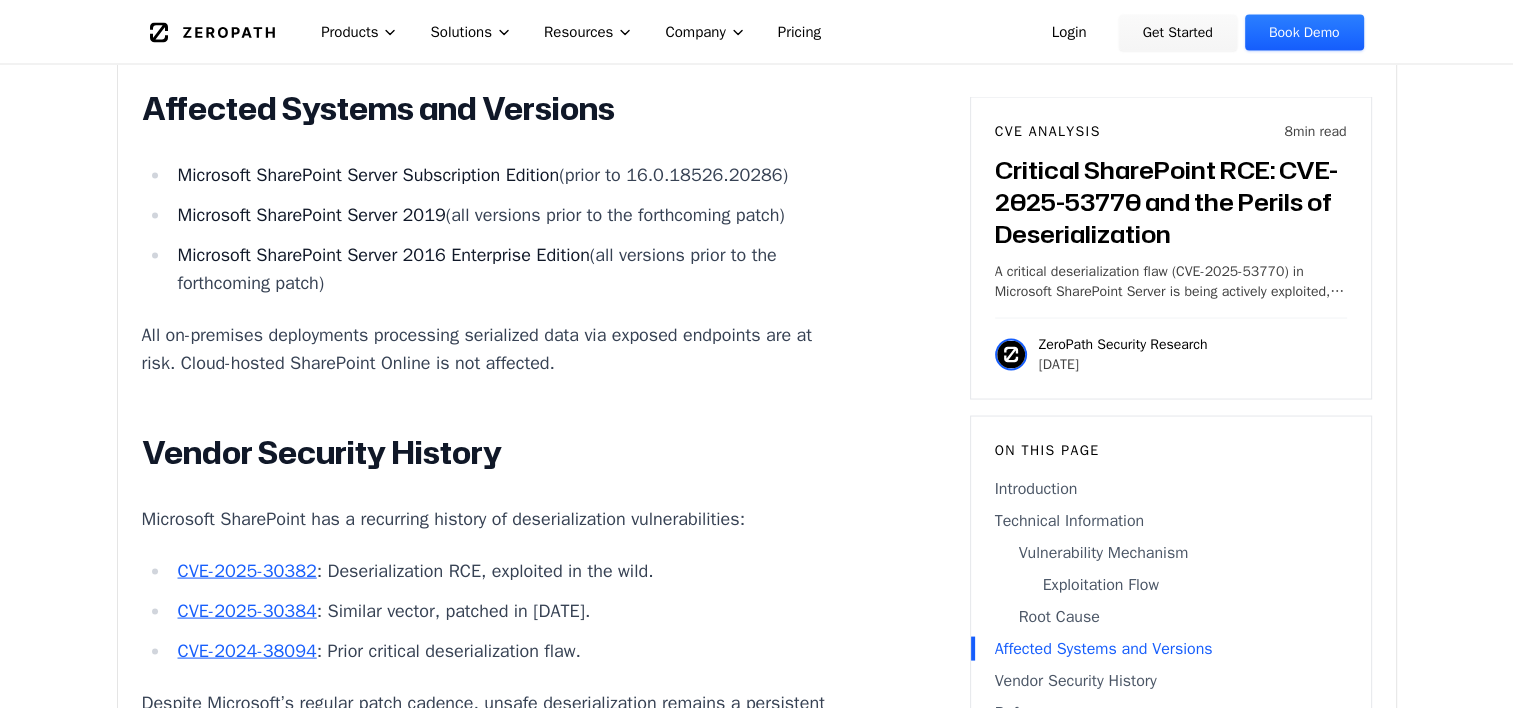 drag, startPoint x: 417, startPoint y: 319, endPoint x: 451, endPoint y: 407, distance: 94.33981 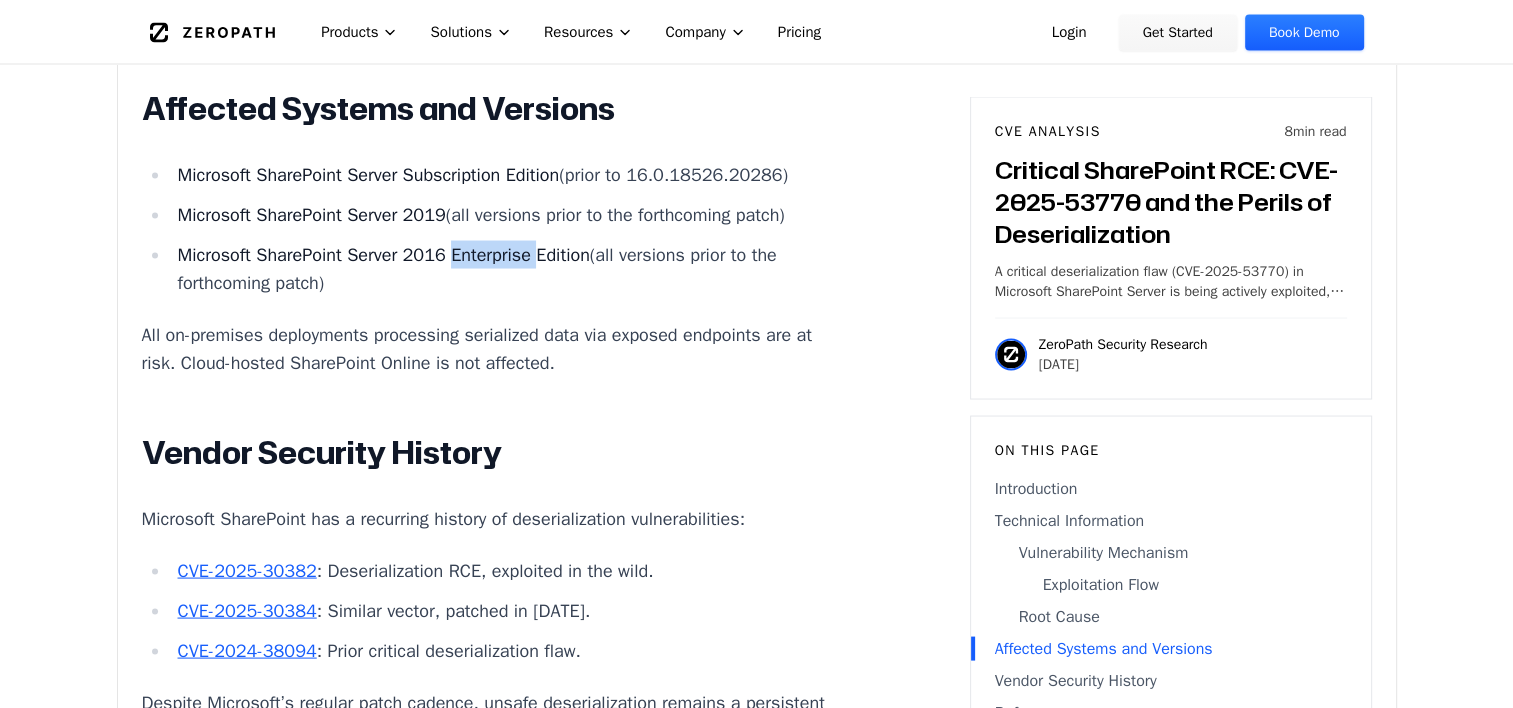 click on "Microsoft SharePoint Server 2016 Enterprise Edition  (all versions prior to the forthcoming patch)" at bounding box center (507, 268) 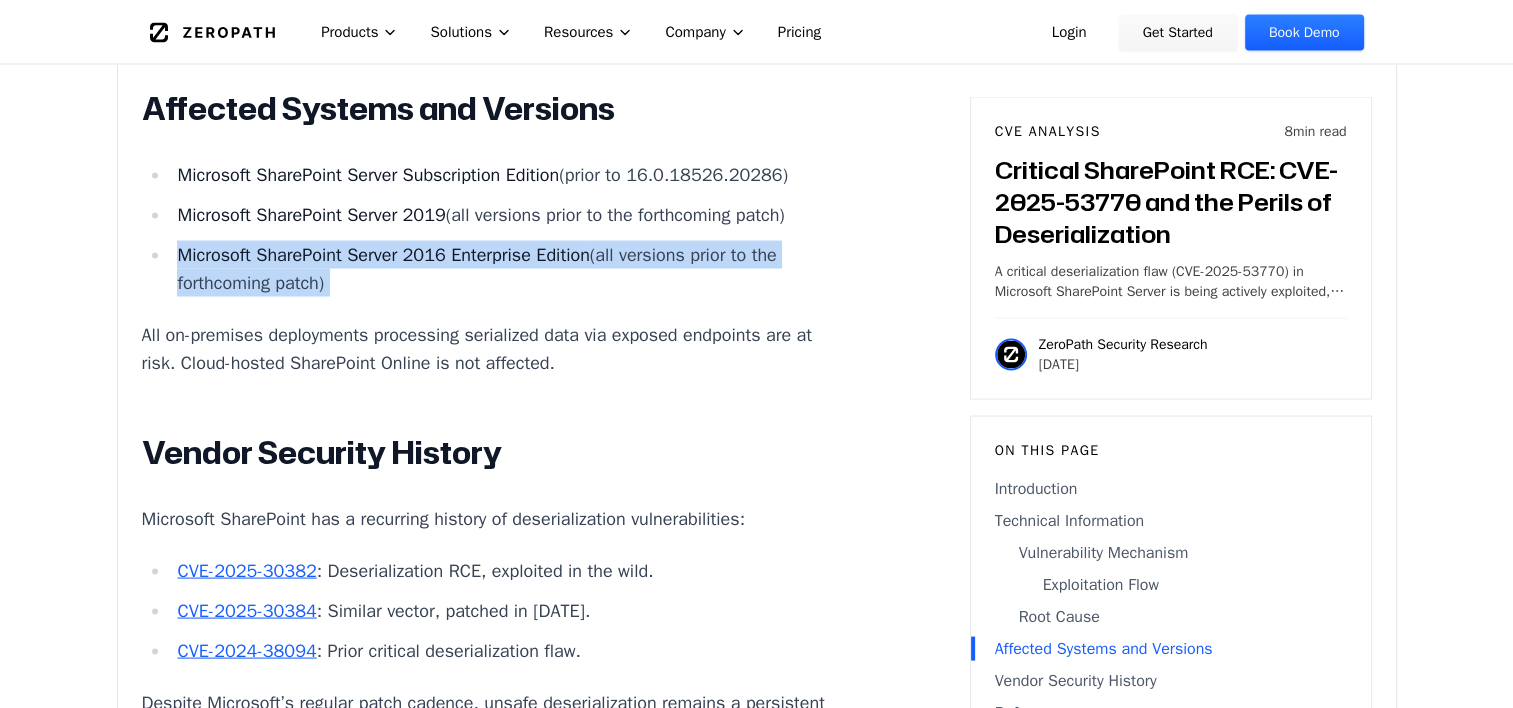 click on "Microsoft SharePoint Server 2016 Enterprise Edition  (all versions prior to the forthcoming patch)" at bounding box center (507, 268) 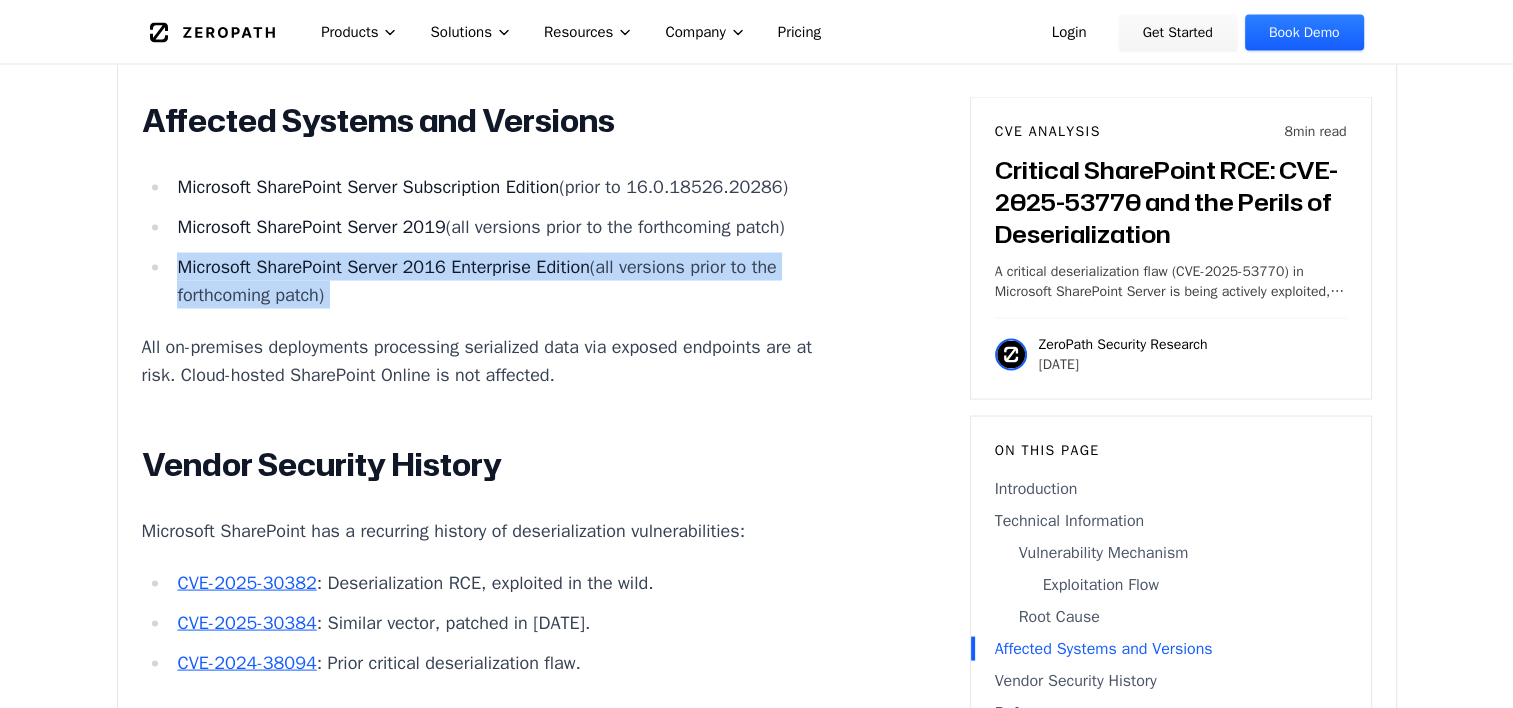scroll, scrollTop: 3744, scrollLeft: 0, axis: vertical 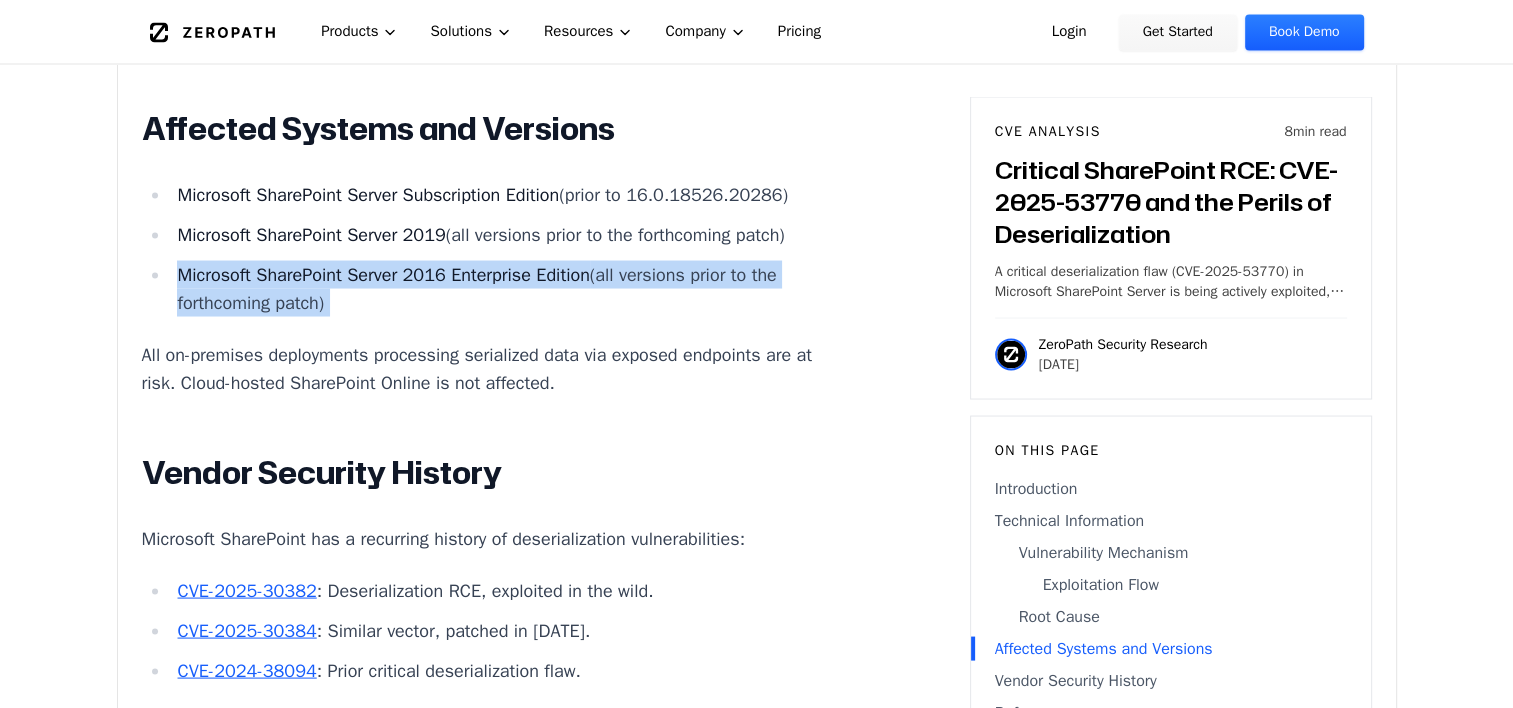 click on "Microsoft SharePoint Server 2016 Enterprise Edition" at bounding box center [383, 274] 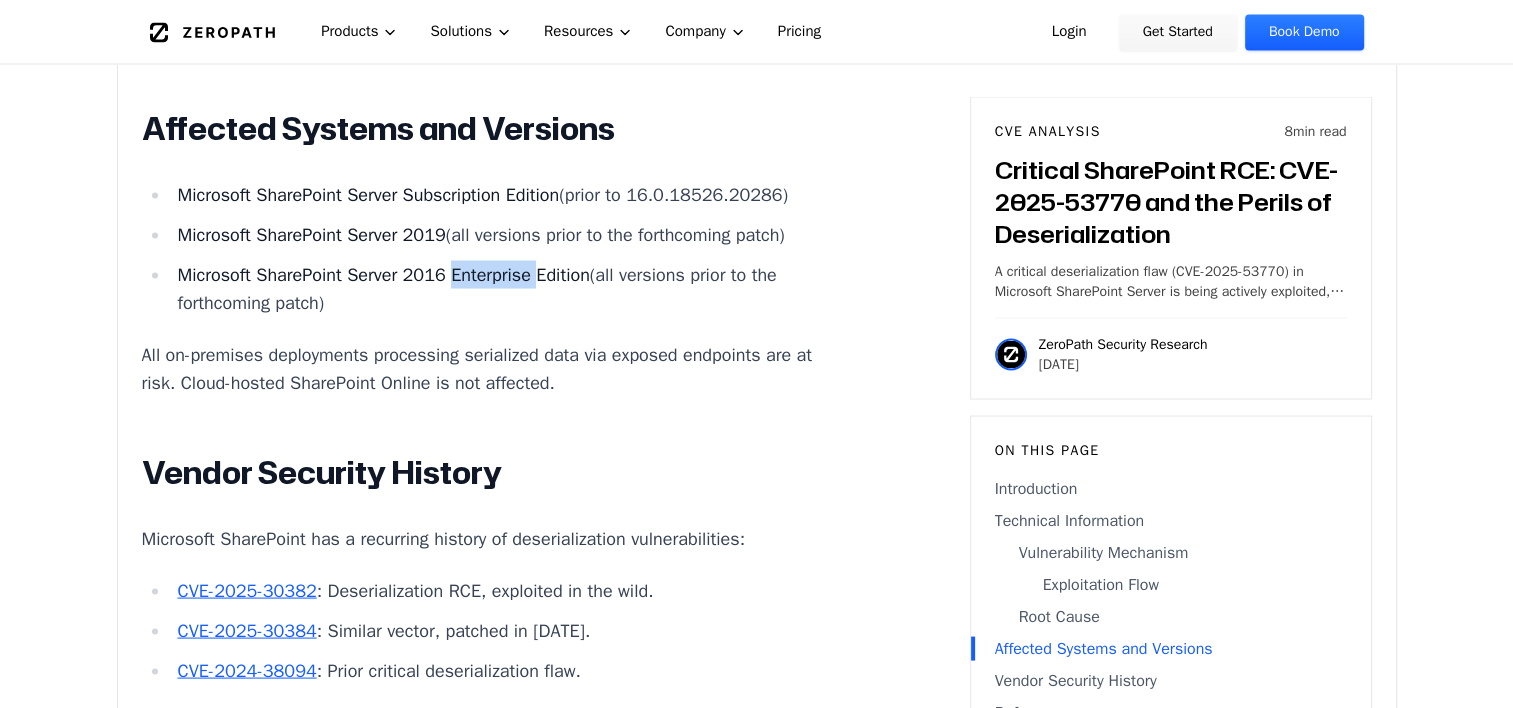 click on "Microsoft SharePoint Server 2016 Enterprise Edition" at bounding box center [383, 274] 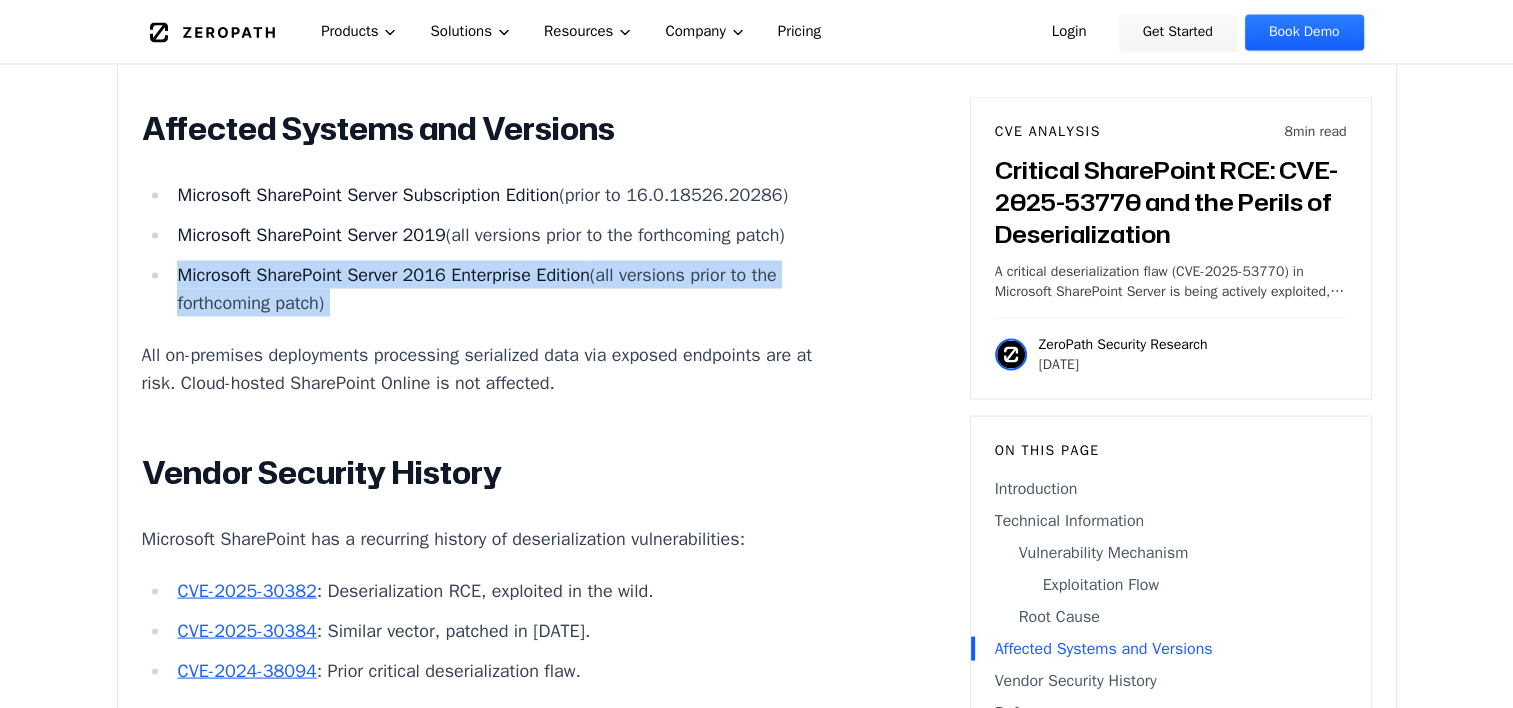 click on "Microsoft SharePoint Server 2016 Enterprise Edition" at bounding box center (383, 274) 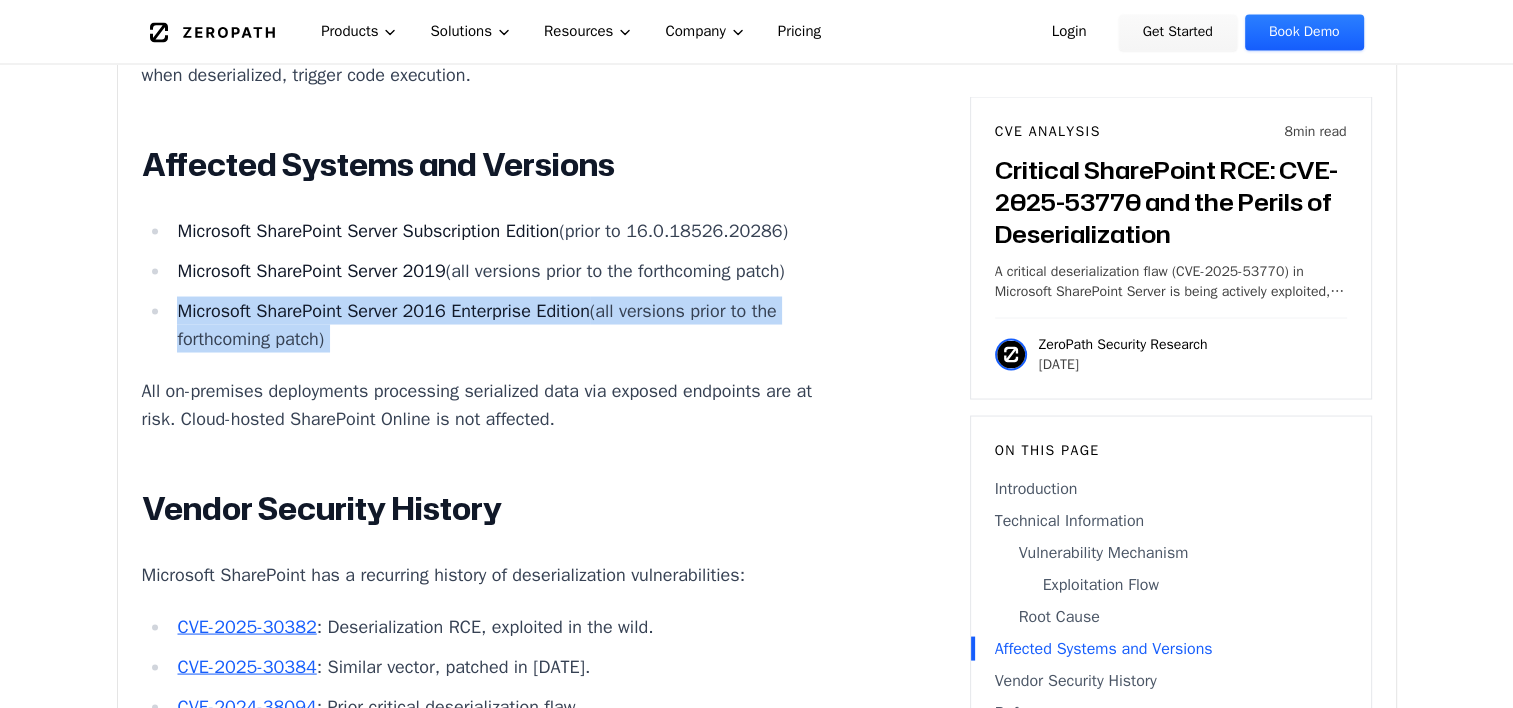 scroll, scrollTop: 3707, scrollLeft: 0, axis: vertical 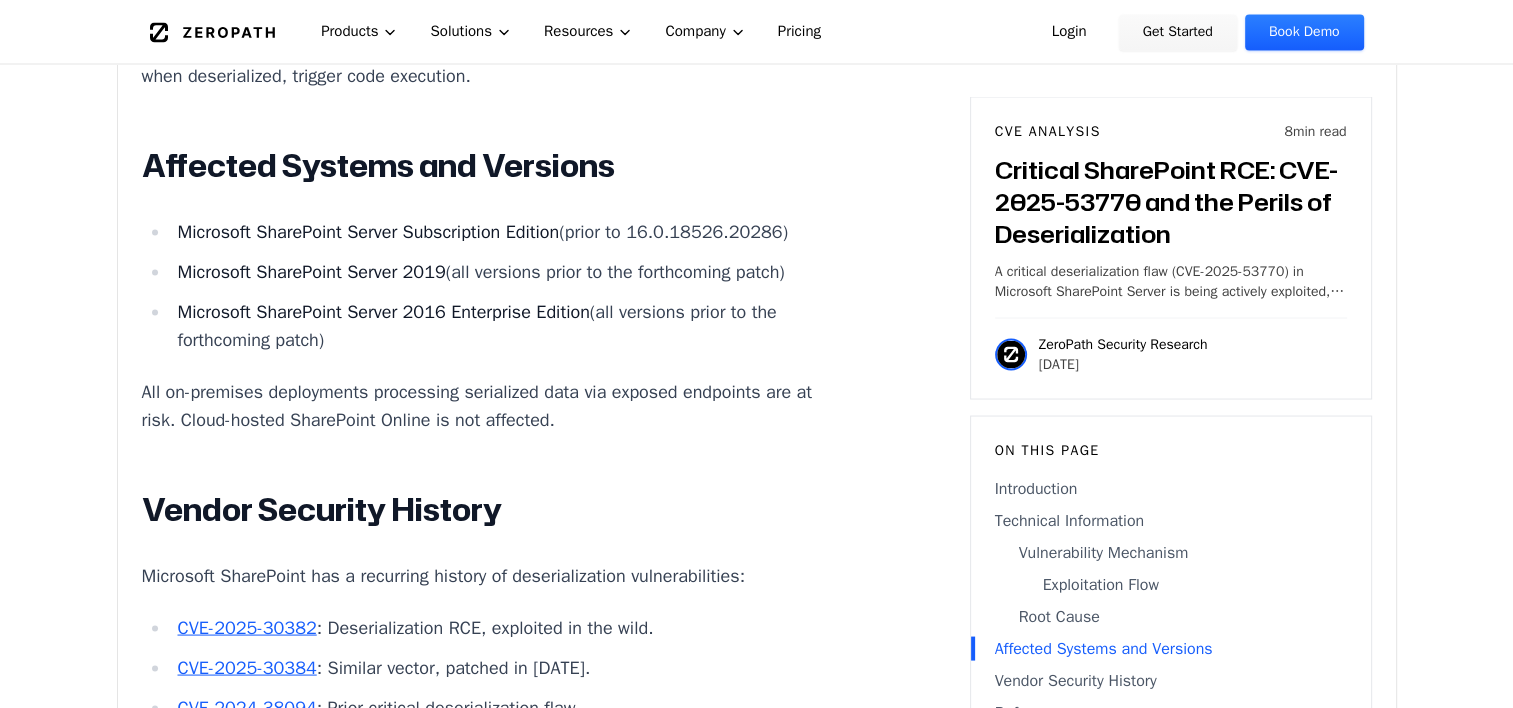 click on "Microsoft SharePoint Server 2019  (all versions prior to the forthcoming patch)" at bounding box center (507, 271) 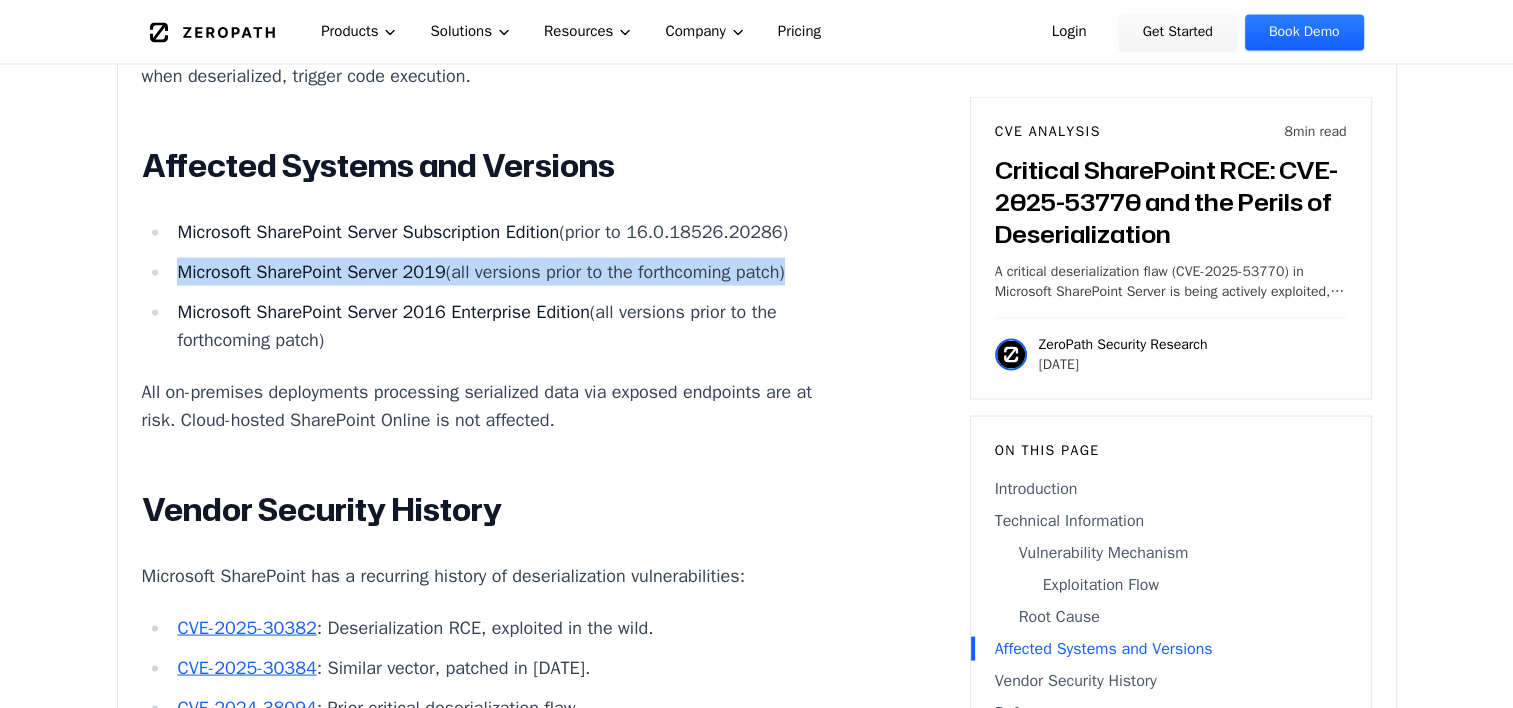 click on "Microsoft SharePoint Server 2019  (all versions prior to the forthcoming patch)" at bounding box center [507, 271] 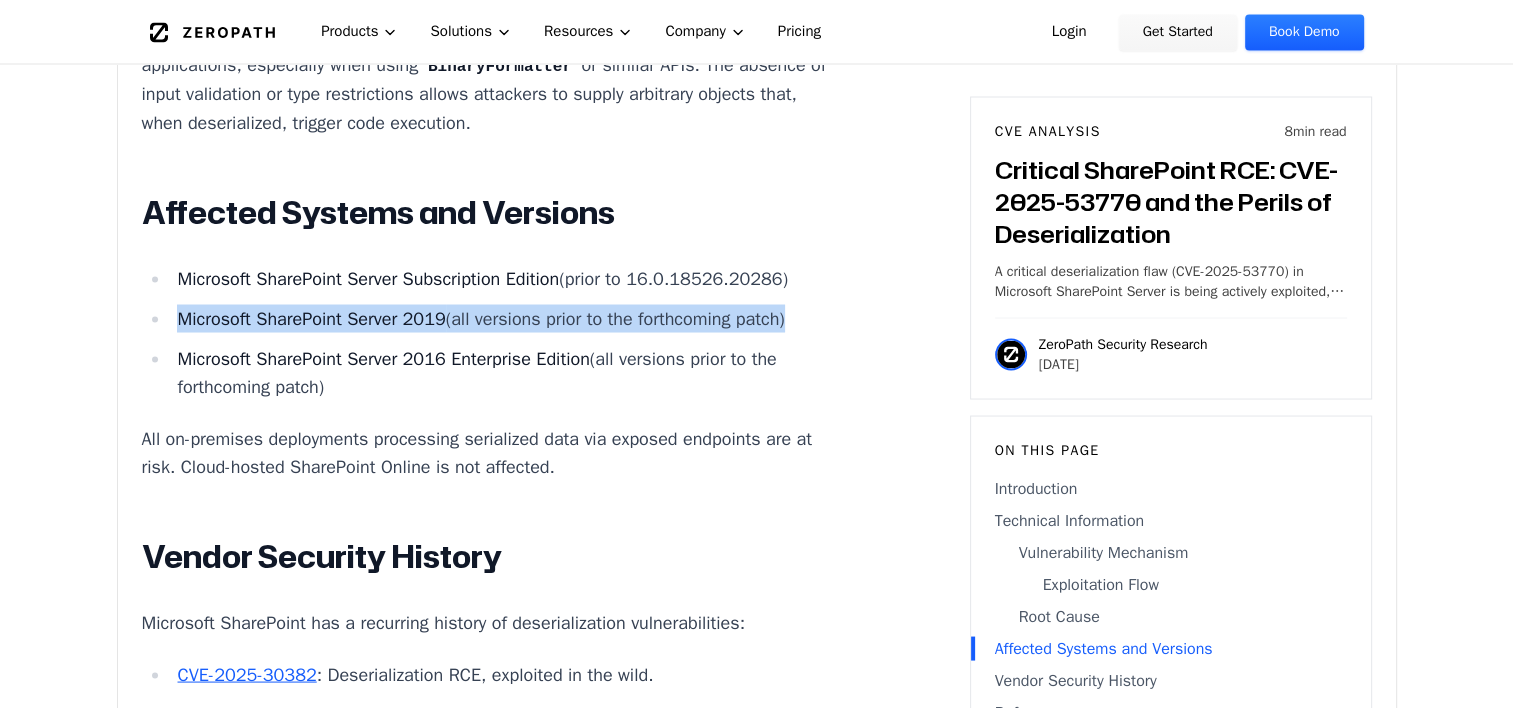 scroll, scrollTop: 3659, scrollLeft: 0, axis: vertical 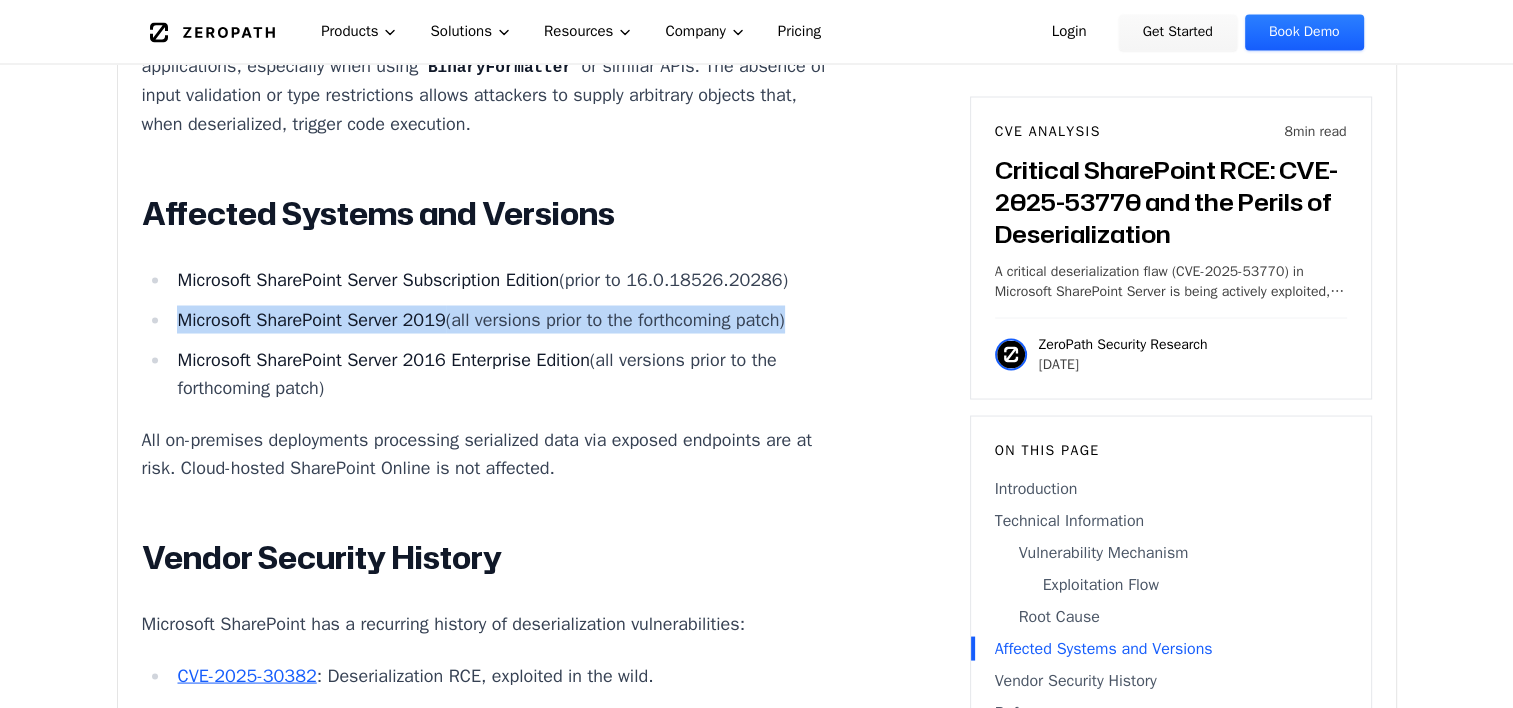 click on "Microsoft SharePoint Server 2019  (all versions prior to the forthcoming patch)" at bounding box center [507, 319] 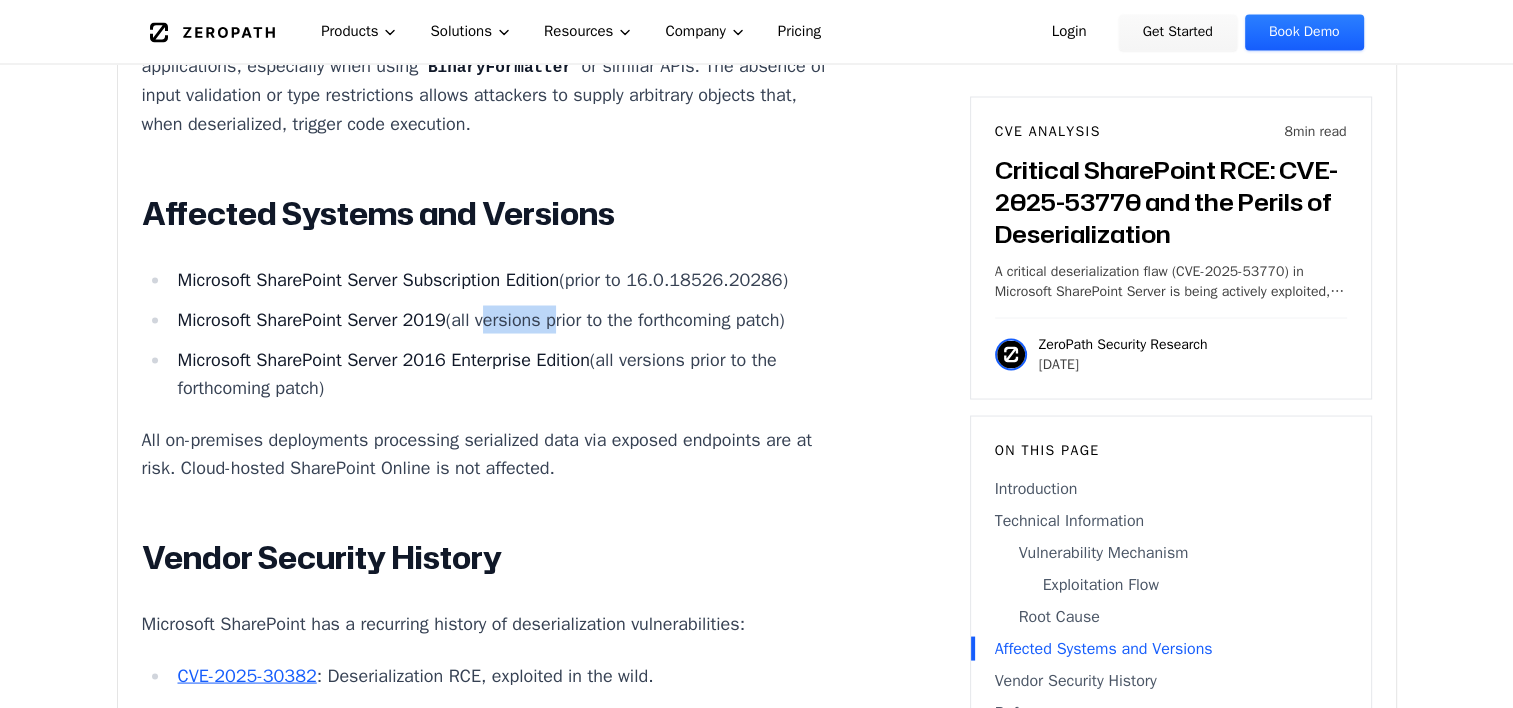 click on "Microsoft SharePoint Server 2019  (all versions prior to the forthcoming patch)" at bounding box center [507, 319] 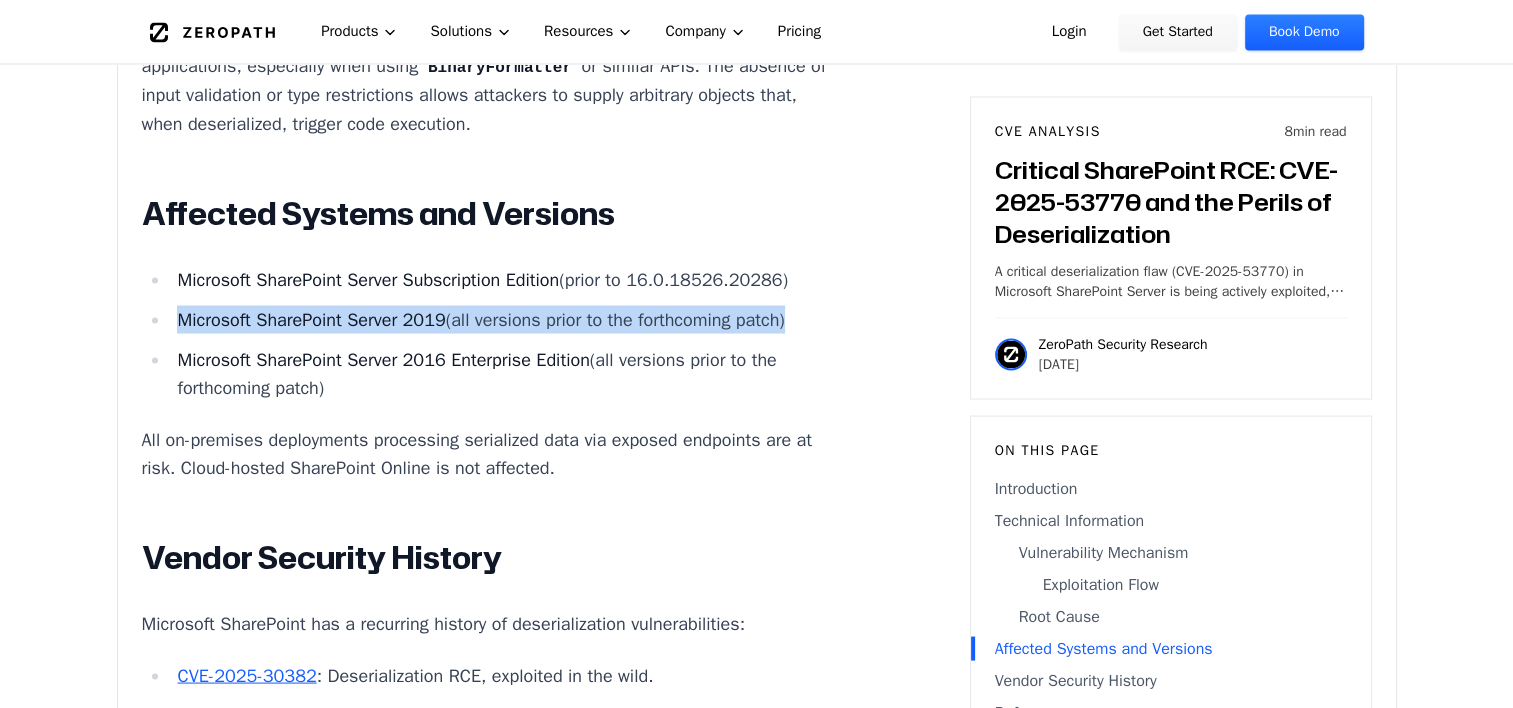 click on "Microsoft SharePoint Server Subscription Edition  (prior to 16.0.18526.20286)
Microsoft SharePoint Server 2019  (all versions prior to the forthcoming patch)
Microsoft SharePoint Server 2016 Enterprise Edition  (all versions prior to the forthcoming patch)" at bounding box center (493, 333) 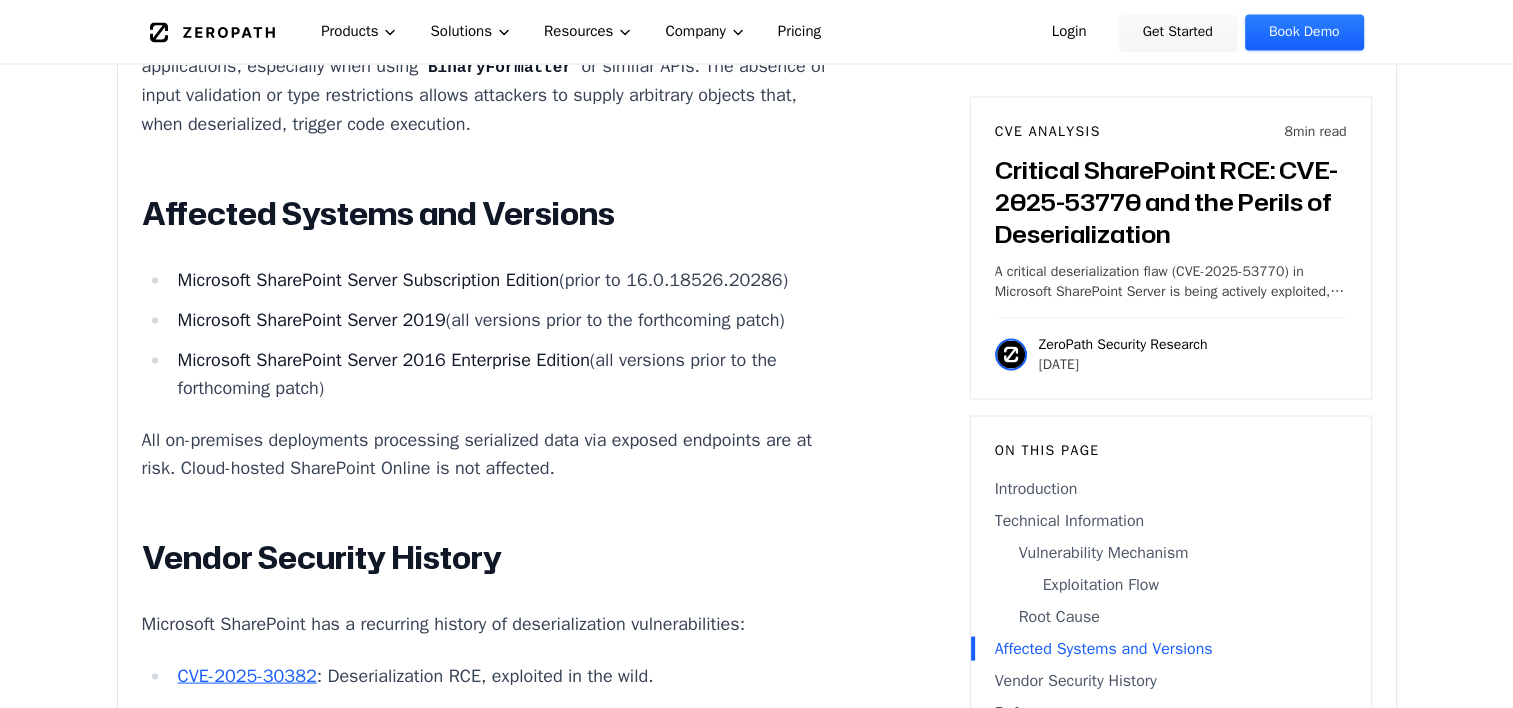 drag, startPoint x: 523, startPoint y: 410, endPoint x: 500, endPoint y: 380, distance: 37.802116 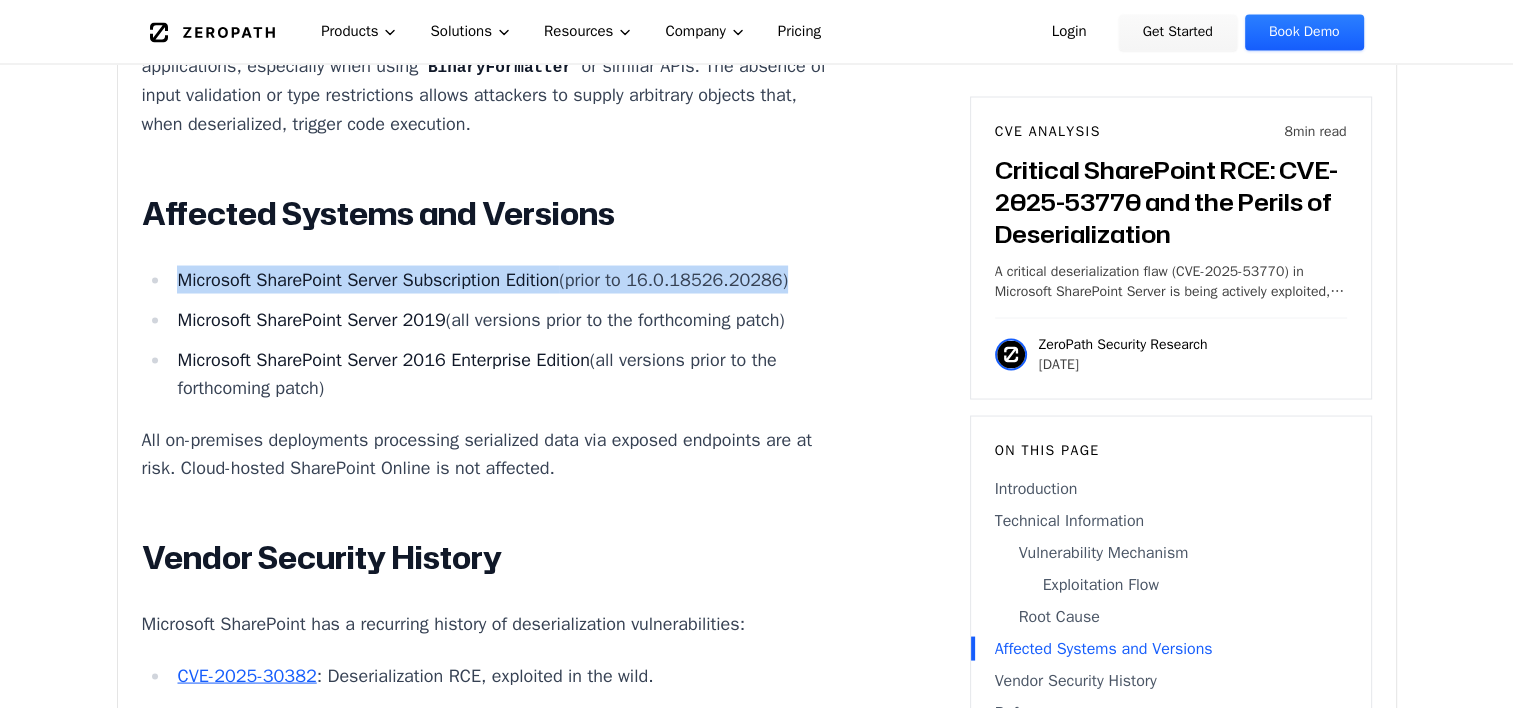 click on "Microsoft SharePoint Server Subscription Edition  (prior to 16.0.18526.20286)" at bounding box center [507, 279] 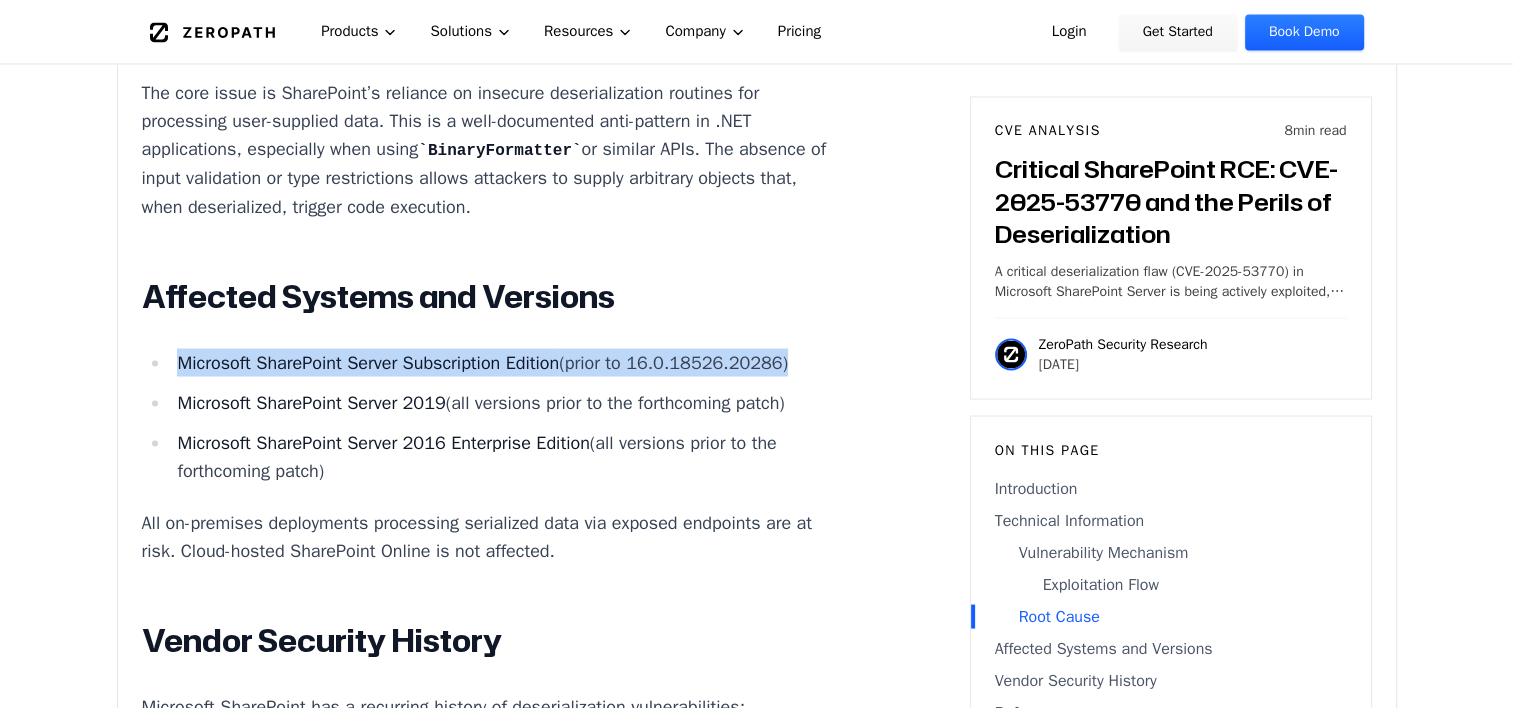 scroll, scrollTop: 3571, scrollLeft: 0, axis: vertical 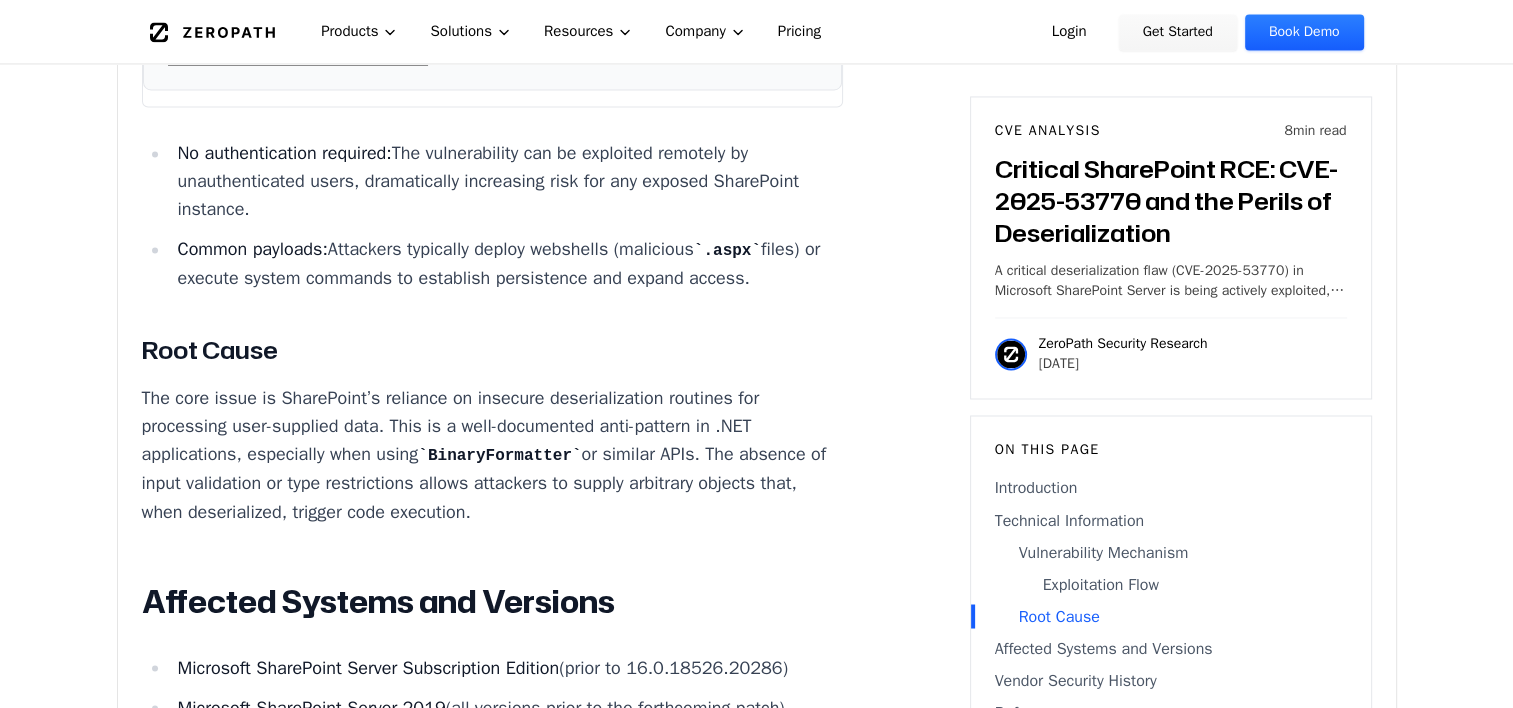 click on "Common payloads:  Attackers typically deploy webshells (malicious  .aspx  files) or execute system commands to establish persistence and expand access." at bounding box center (507, 263) 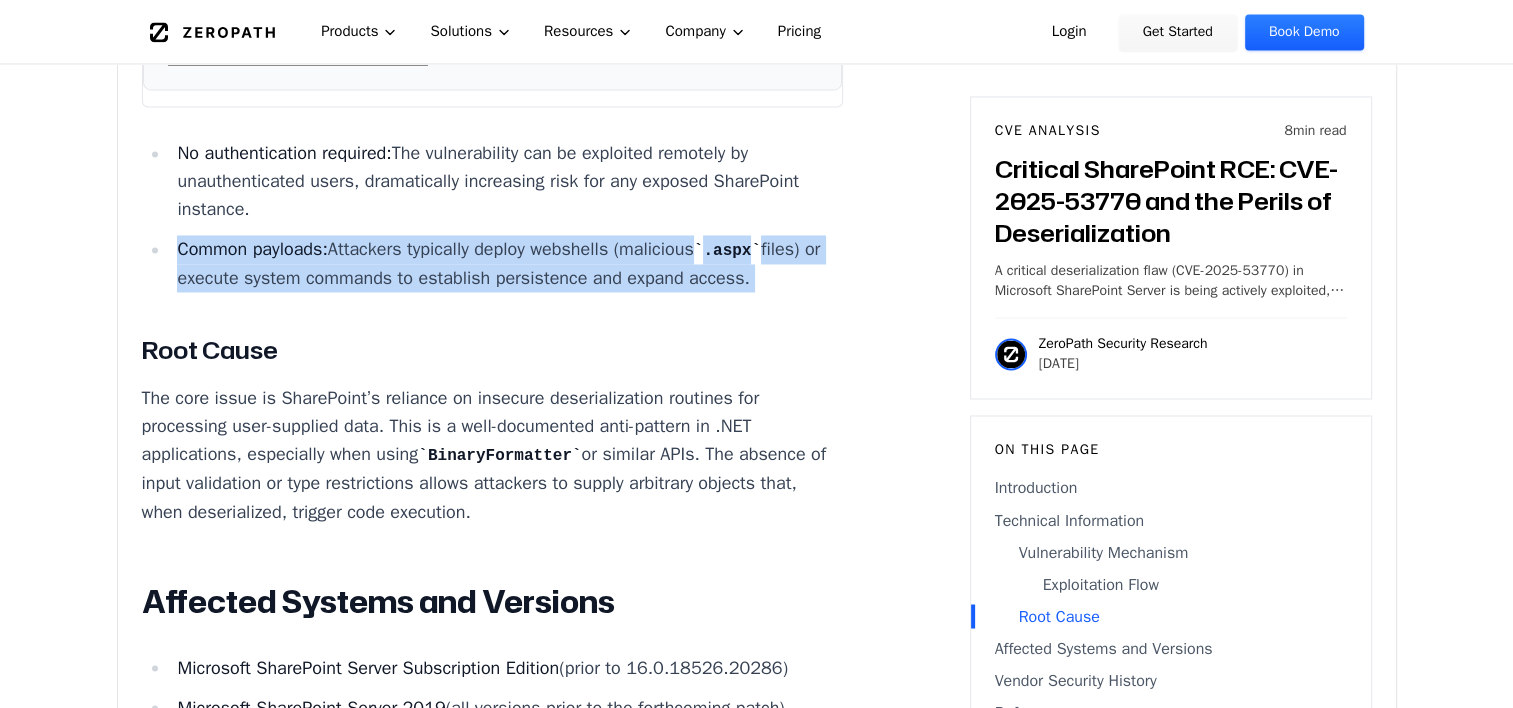 click on "Common payloads:  Attackers typically deploy webshells (malicious  .aspx  files) or execute system commands to establish persistence and expand access." at bounding box center (507, 263) 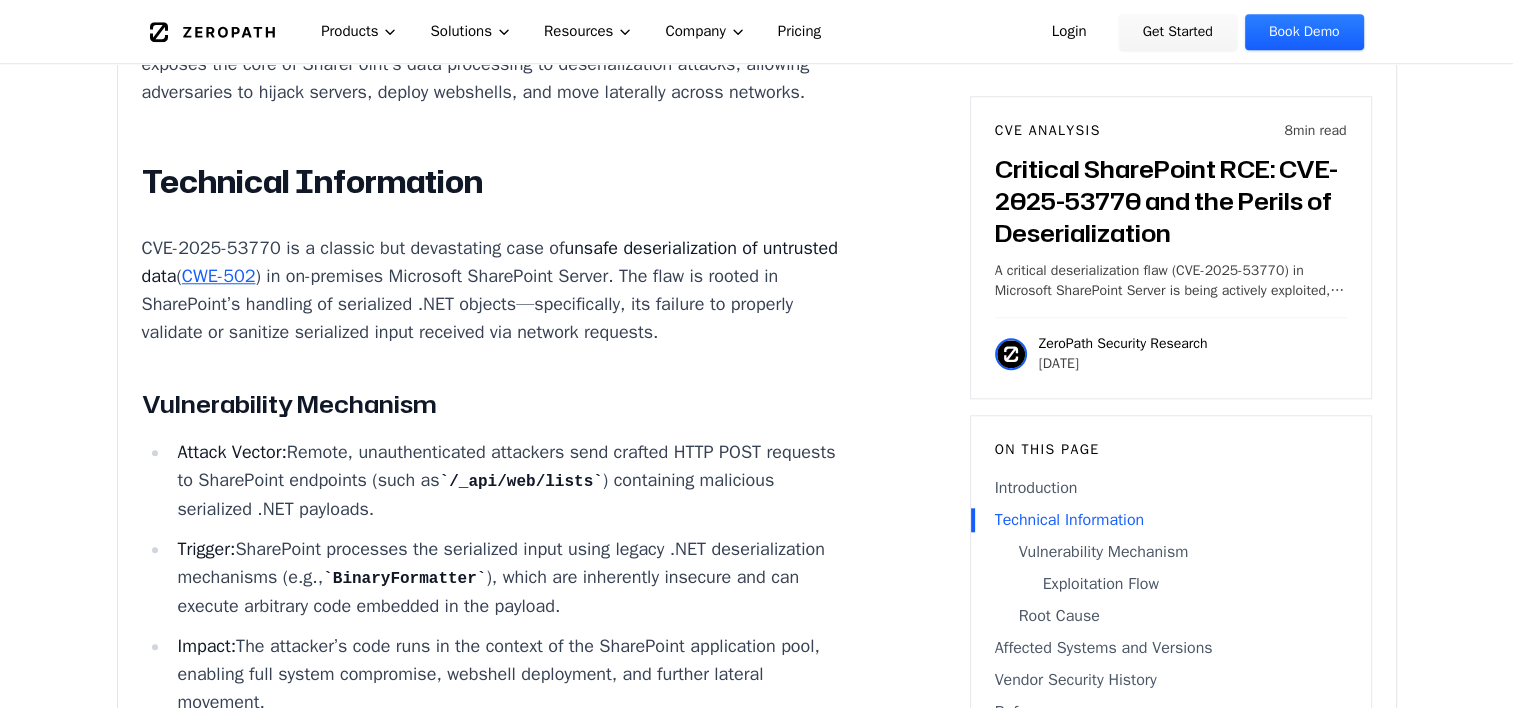 scroll, scrollTop: 1788, scrollLeft: 0, axis: vertical 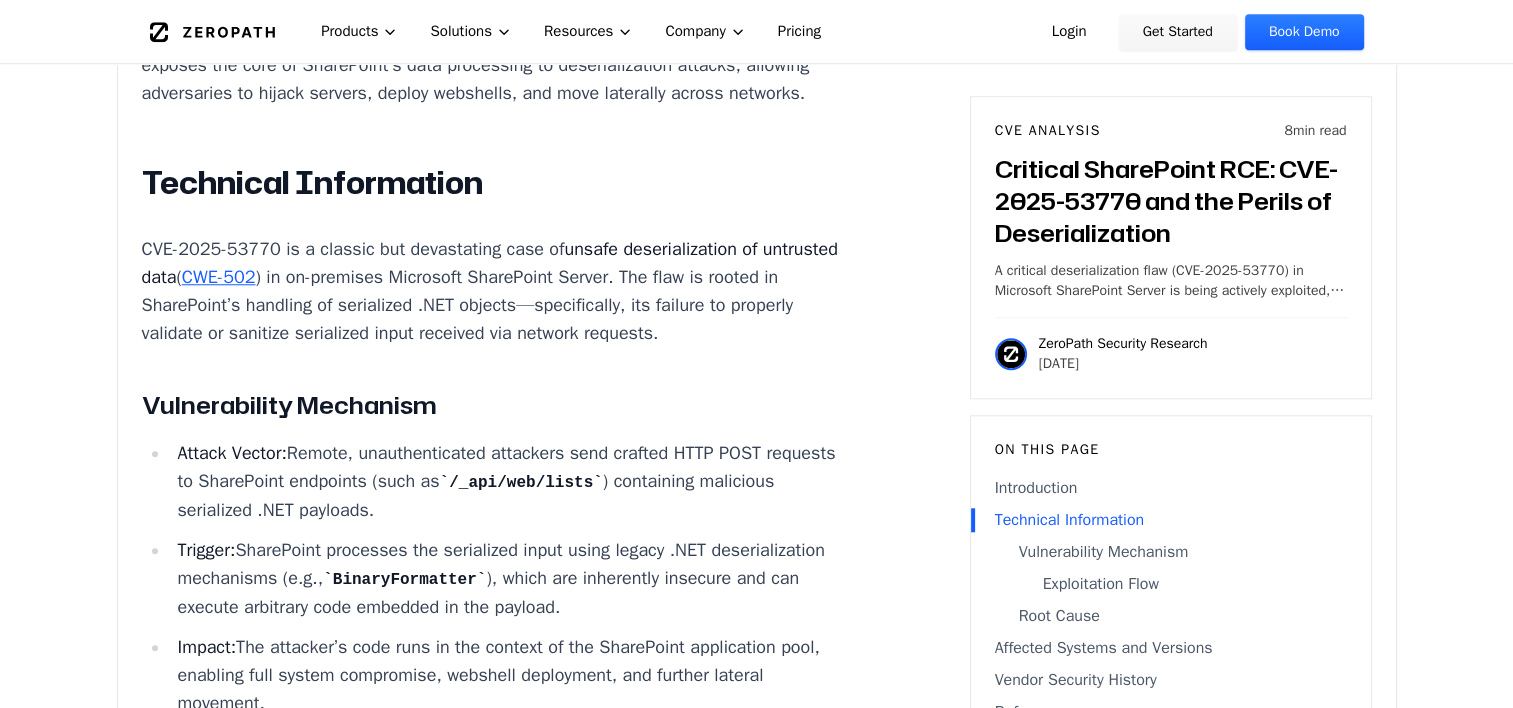 click on "Critical SharePoint RCE: CVE-2025-53770 and the Perils of Deserialization
Active exploitation, unauthenticated remote code execution, and no patch yet available—CVE-2025-53770 is a wake-up call for every organization running on-premises SharePoint Server.
Introduction
Attackers are actively breaching enterprise SharePoint deployments, gaining remote code execution with no credentials required. This is not a theoretical risk—CVE-2025-53770 is being exploited in the wild, and Microsoft has yet to release a patch. The vulnerability exposes the core of SharePoint’s data processing to deserialization attacks, allowing adversaries to hijack servers, deploy webshells, and move laterally across networks.
Technical Information
CVE-2025-53770 is a classic but devastating case of  unsafe deserialization of untrusted data  ( CWE-502
Vulnerability Mechanism
Attack Vector:  Remote, unauthenticated attackers send crafted HTTP POST requests to SharePoint endpoints (such as  /_api/web/lists" at bounding box center [493, 1488] 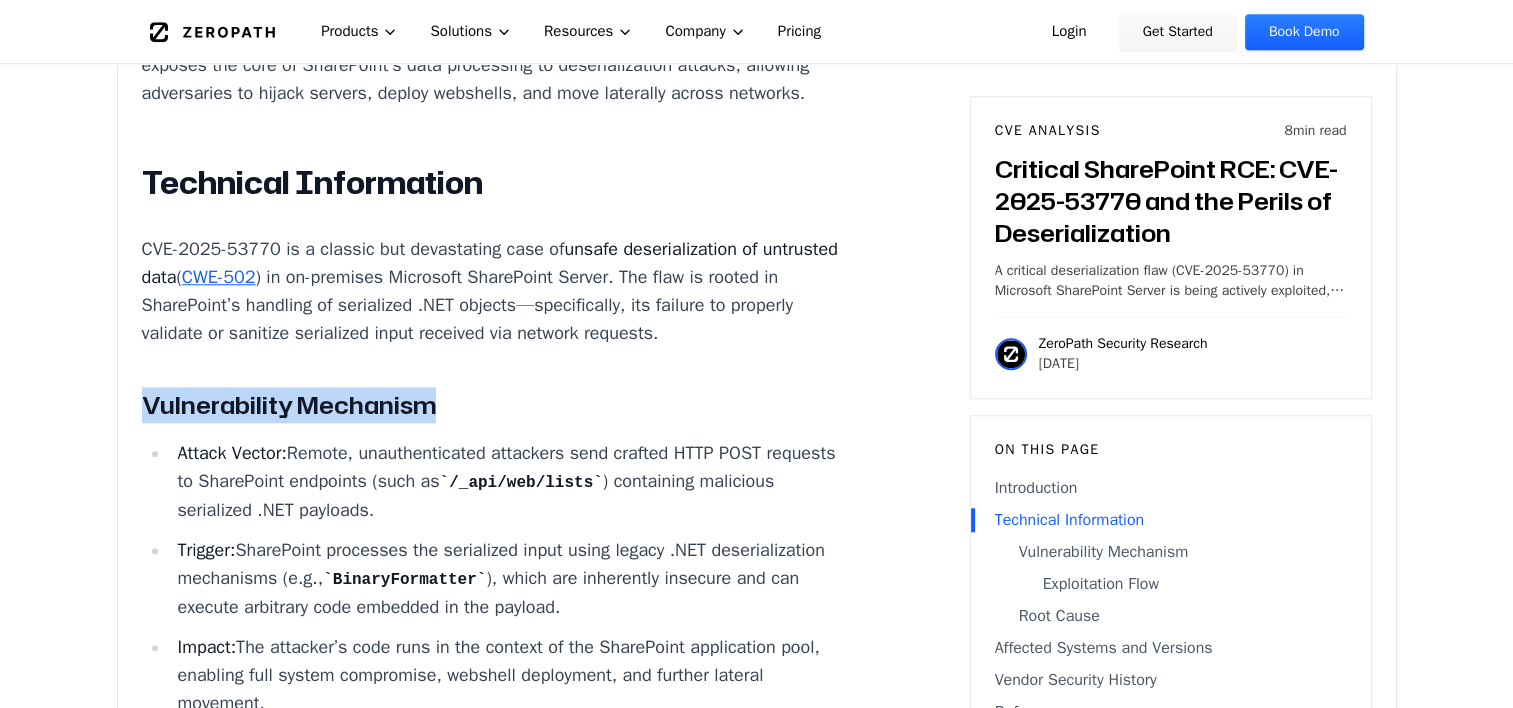 click on "Critical SharePoint RCE: CVE-2025-53770 and the Perils of Deserialization
Active exploitation, unauthenticated remote code execution, and no patch yet available—CVE-2025-53770 is a wake-up call for every organization running on-premises SharePoint Server.
Introduction
Attackers are actively breaching enterprise SharePoint deployments, gaining remote code execution with no credentials required. This is not a theoretical risk—CVE-2025-53770 is being exploited in the wild, and Microsoft has yet to release a patch. The vulnerability exposes the core of SharePoint’s data processing to deserialization attacks, allowing adversaries to hijack servers, deploy webshells, and move laterally across networks.
Technical Information
CVE-2025-53770 is a classic but devastating case of  unsafe deserialization of untrusted data  ( CWE-502
Vulnerability Mechanism
Attack Vector:  Remote, unauthenticated attackers send crafted HTTP POST requests to SharePoint endpoints (such as  /_api/web/lists" at bounding box center [493, 1488] 